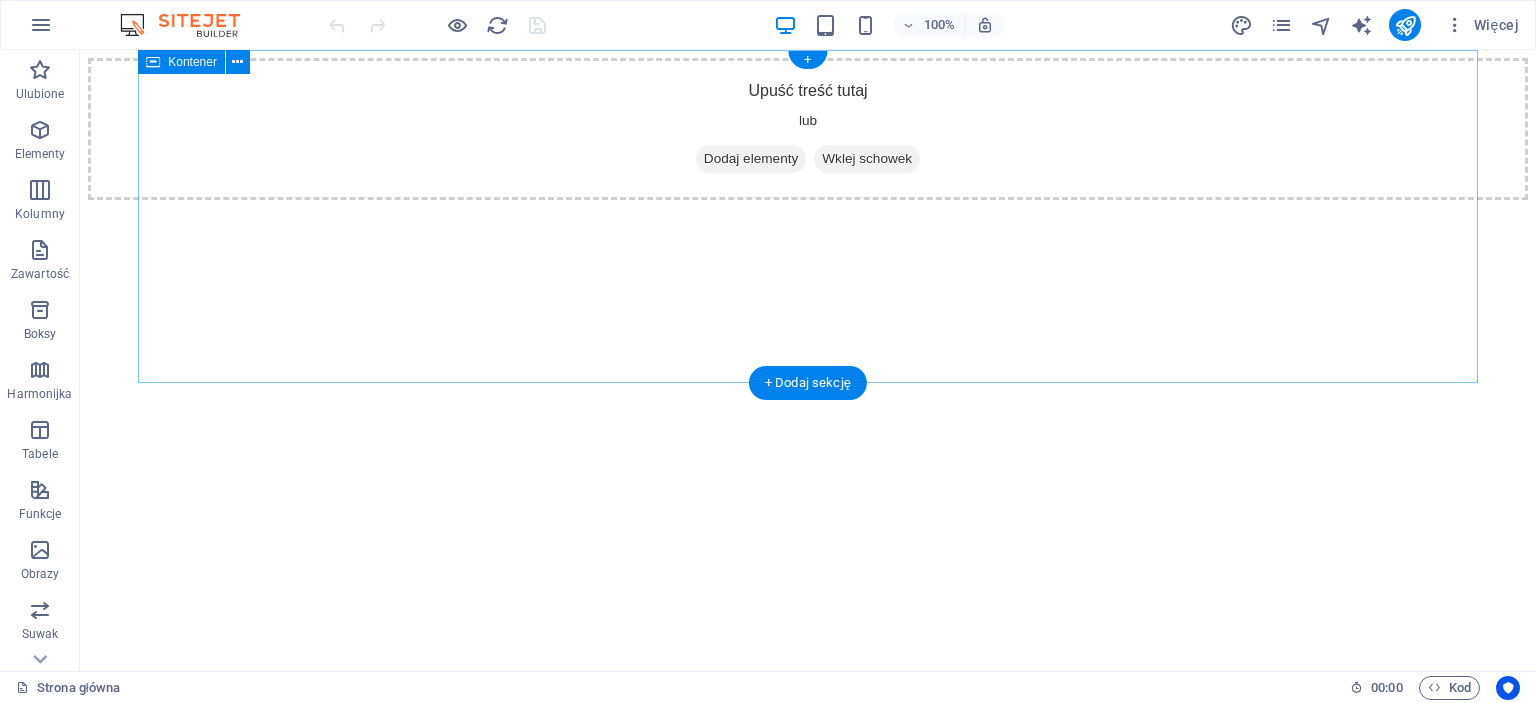 scroll, scrollTop: 0, scrollLeft: 0, axis: both 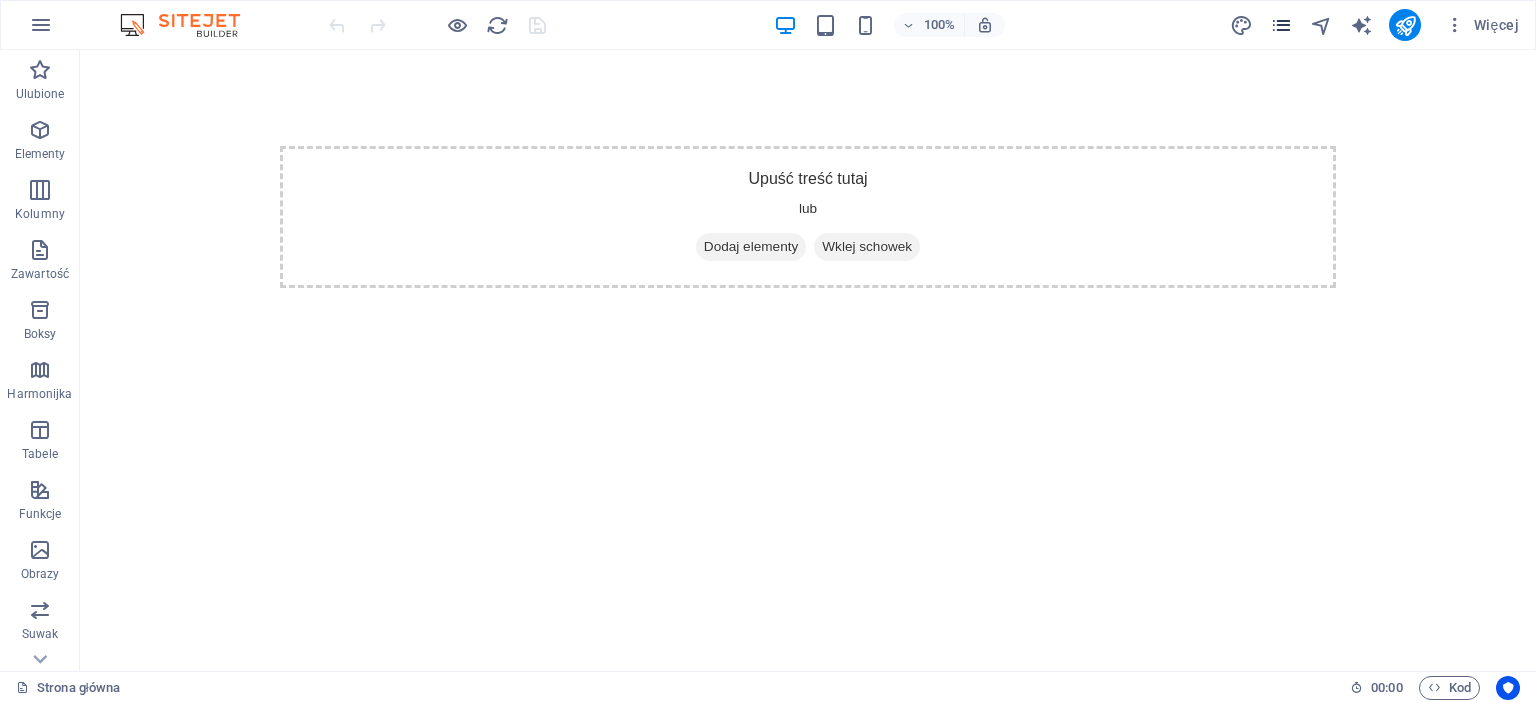 click at bounding box center (1281, 25) 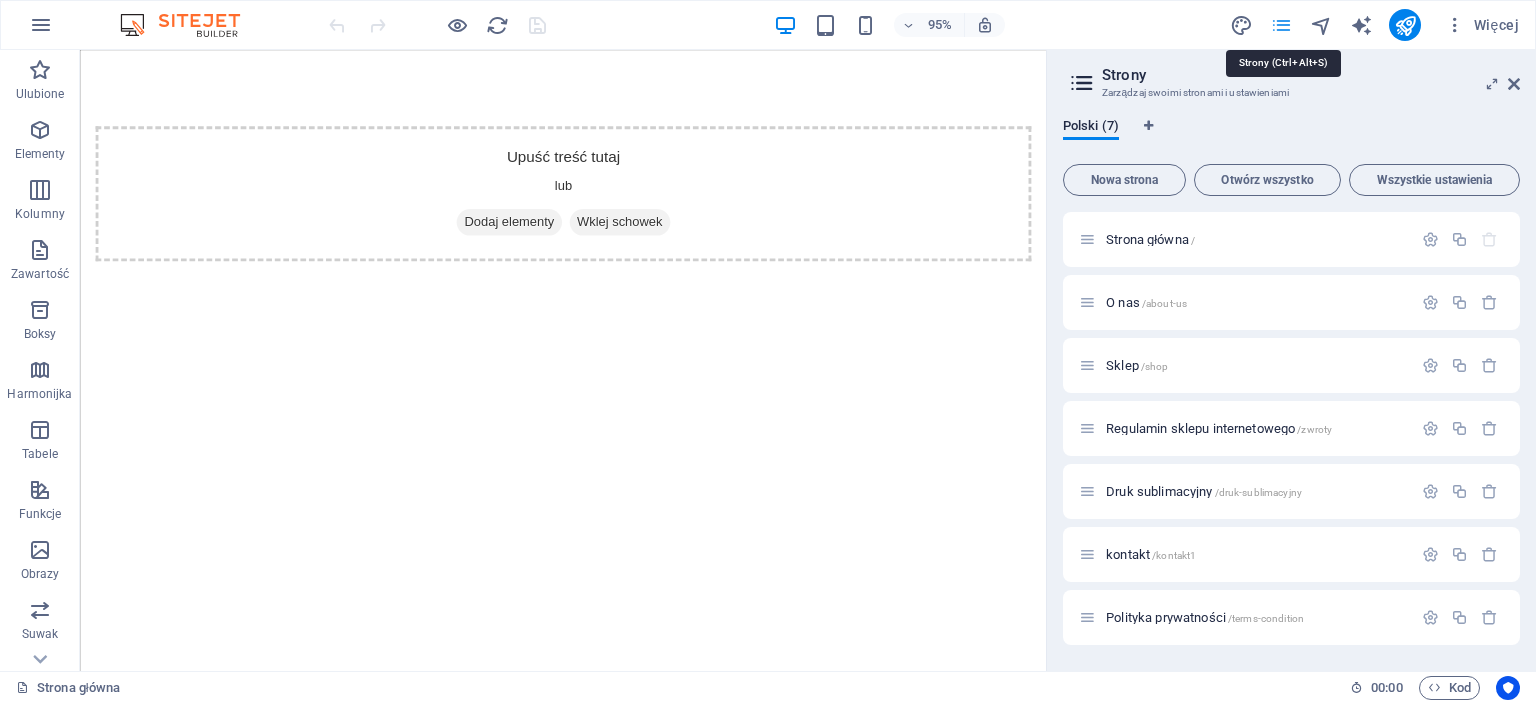 click at bounding box center (1281, 25) 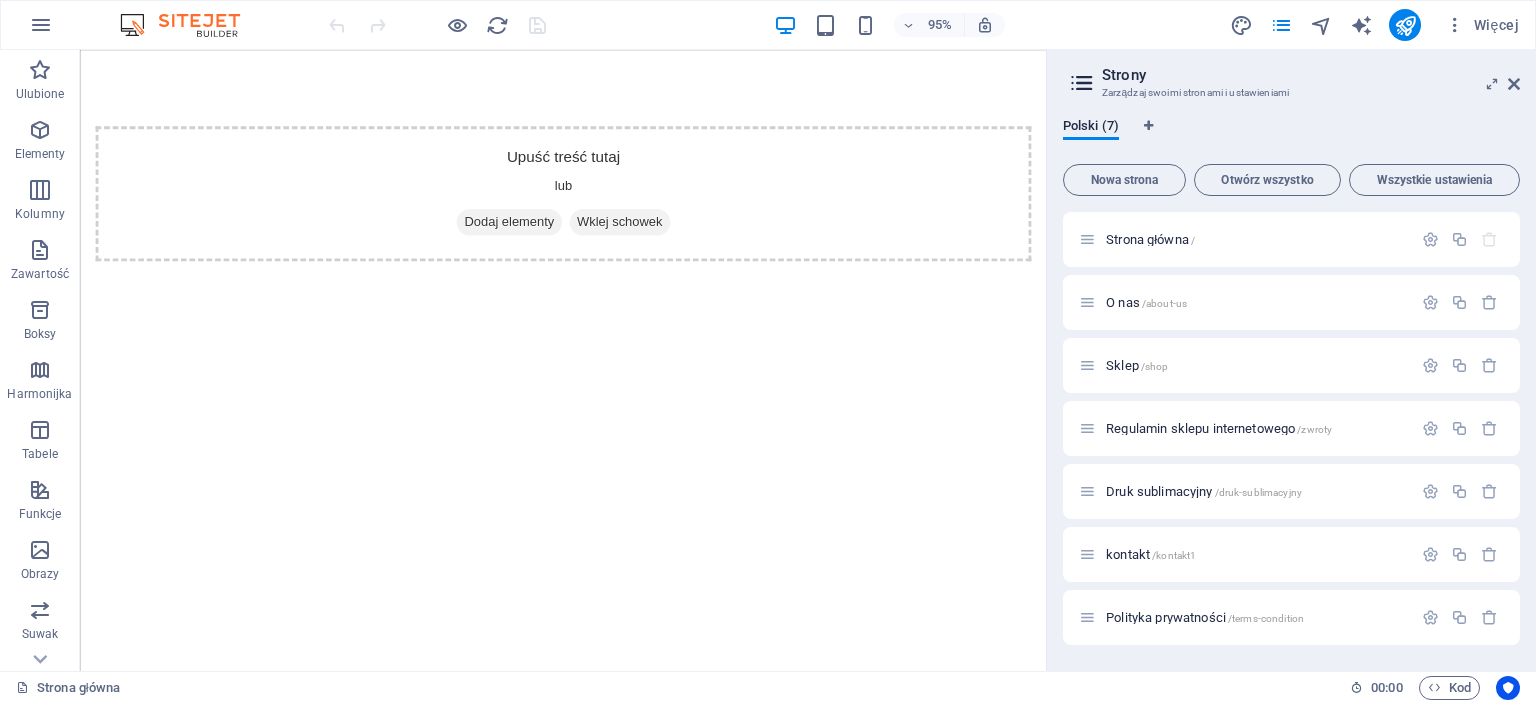 click at bounding box center [1405, 25] 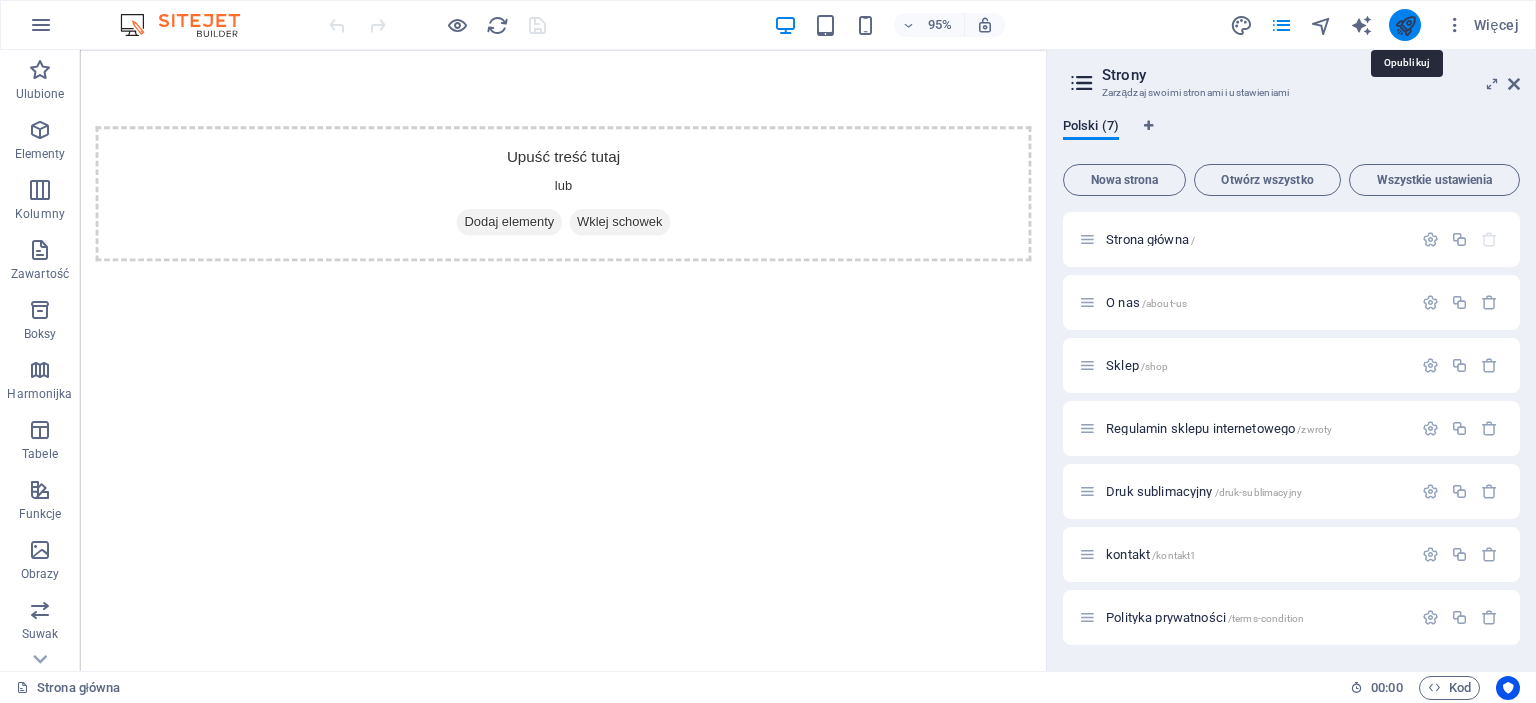 click at bounding box center [1405, 25] 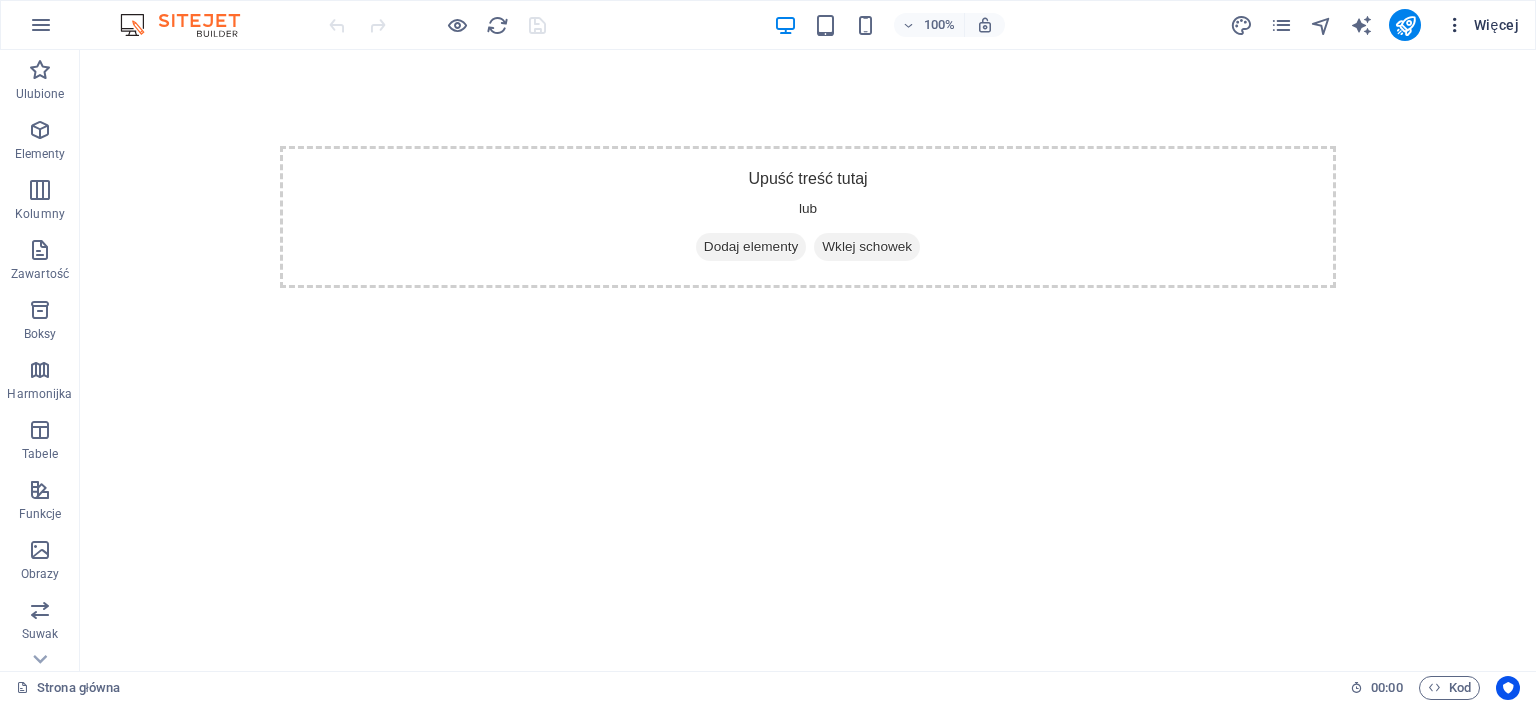 click on "Więcej" at bounding box center [1482, 25] 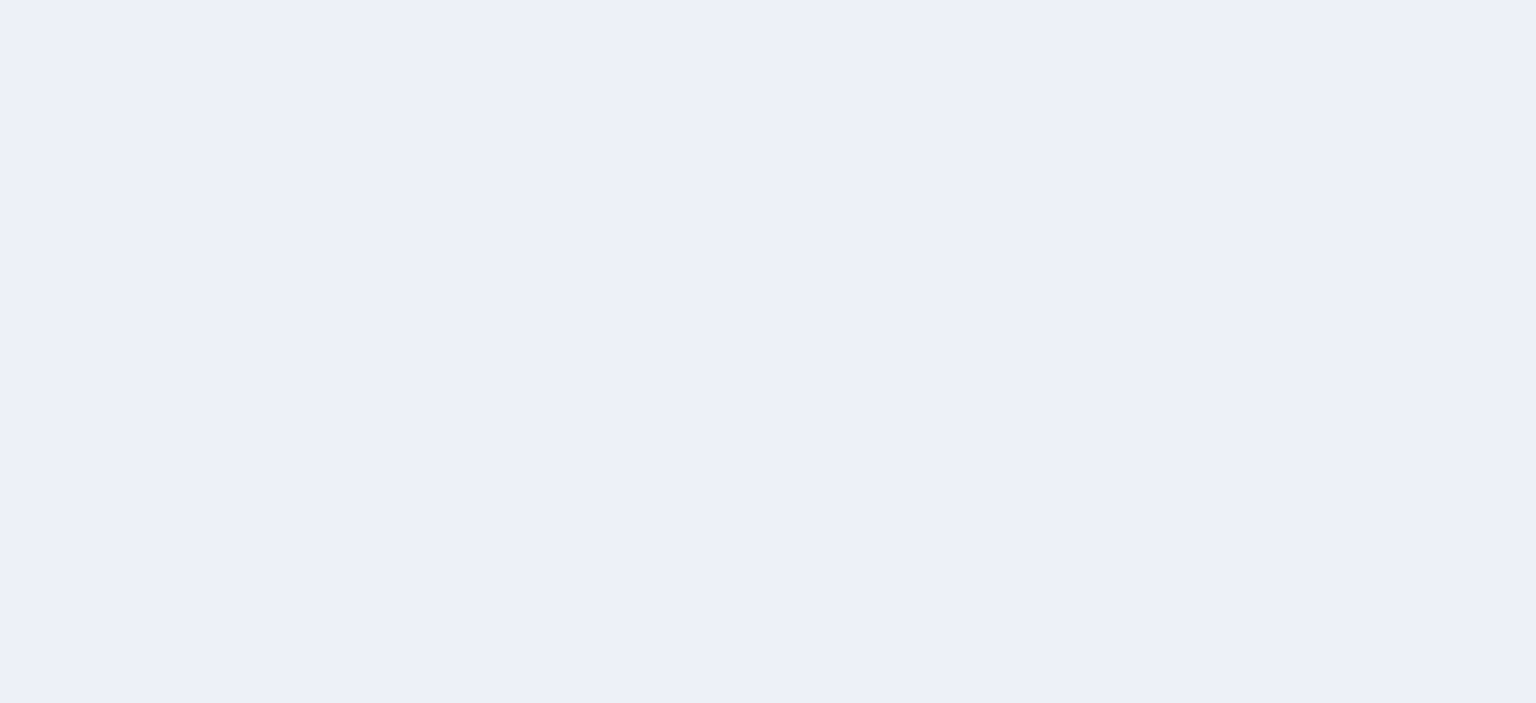 scroll, scrollTop: 0, scrollLeft: 0, axis: both 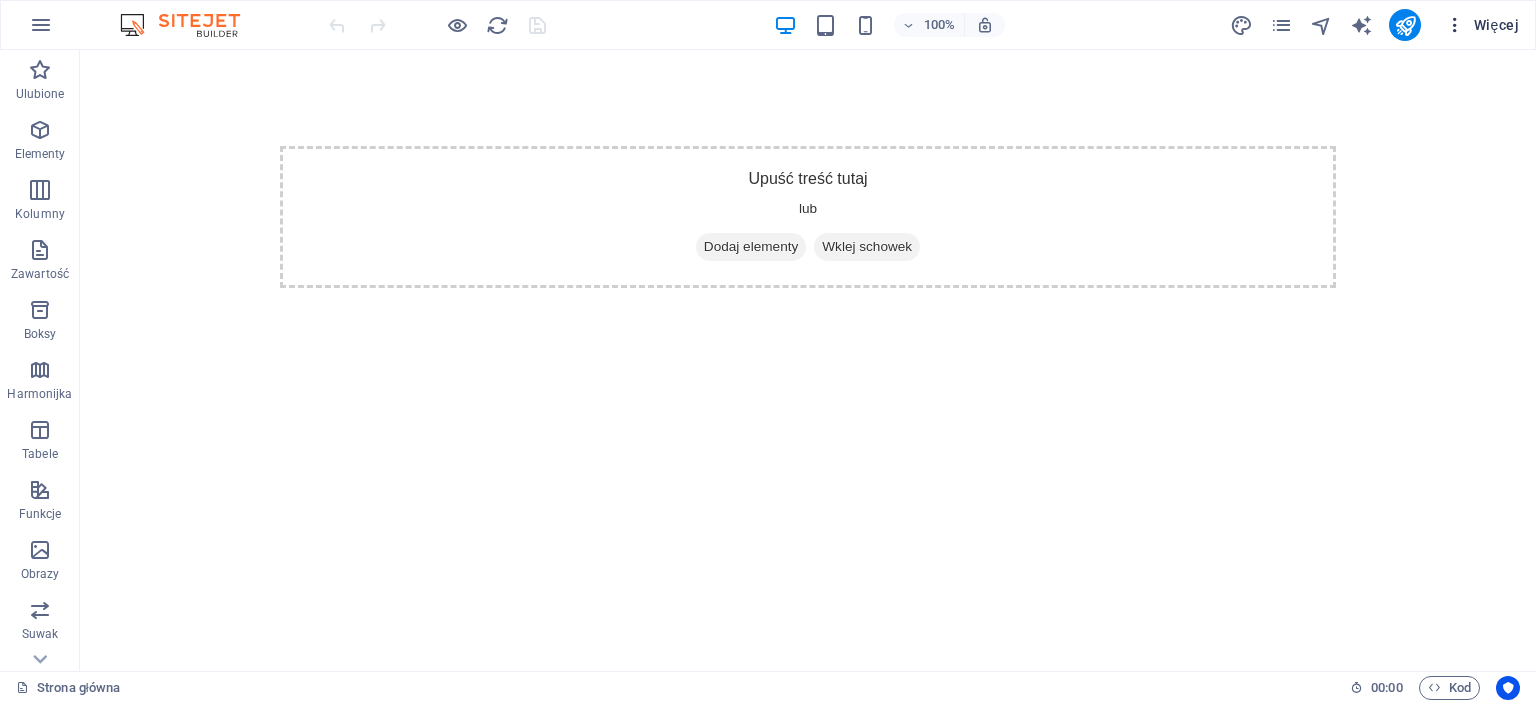 click on "Więcej" at bounding box center (1482, 25) 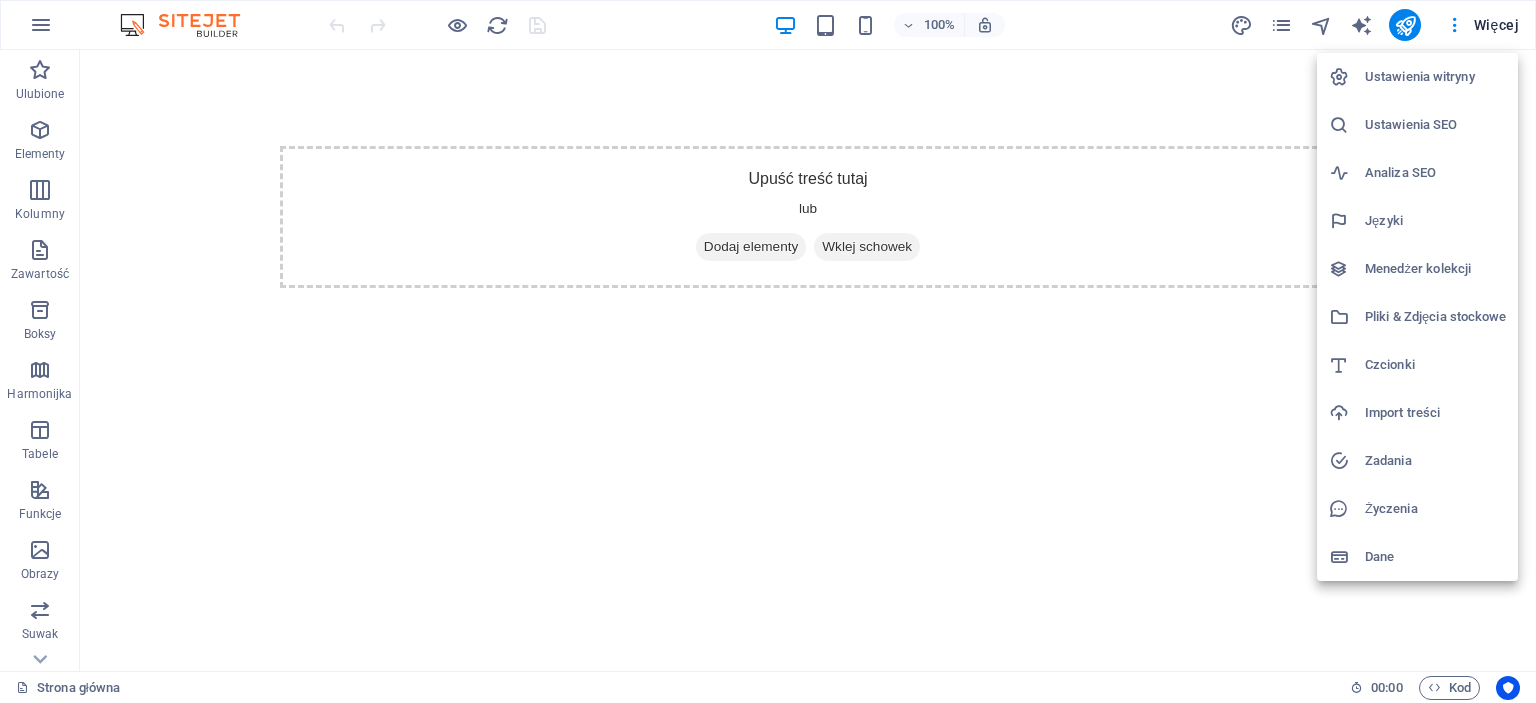 click at bounding box center (768, 351) 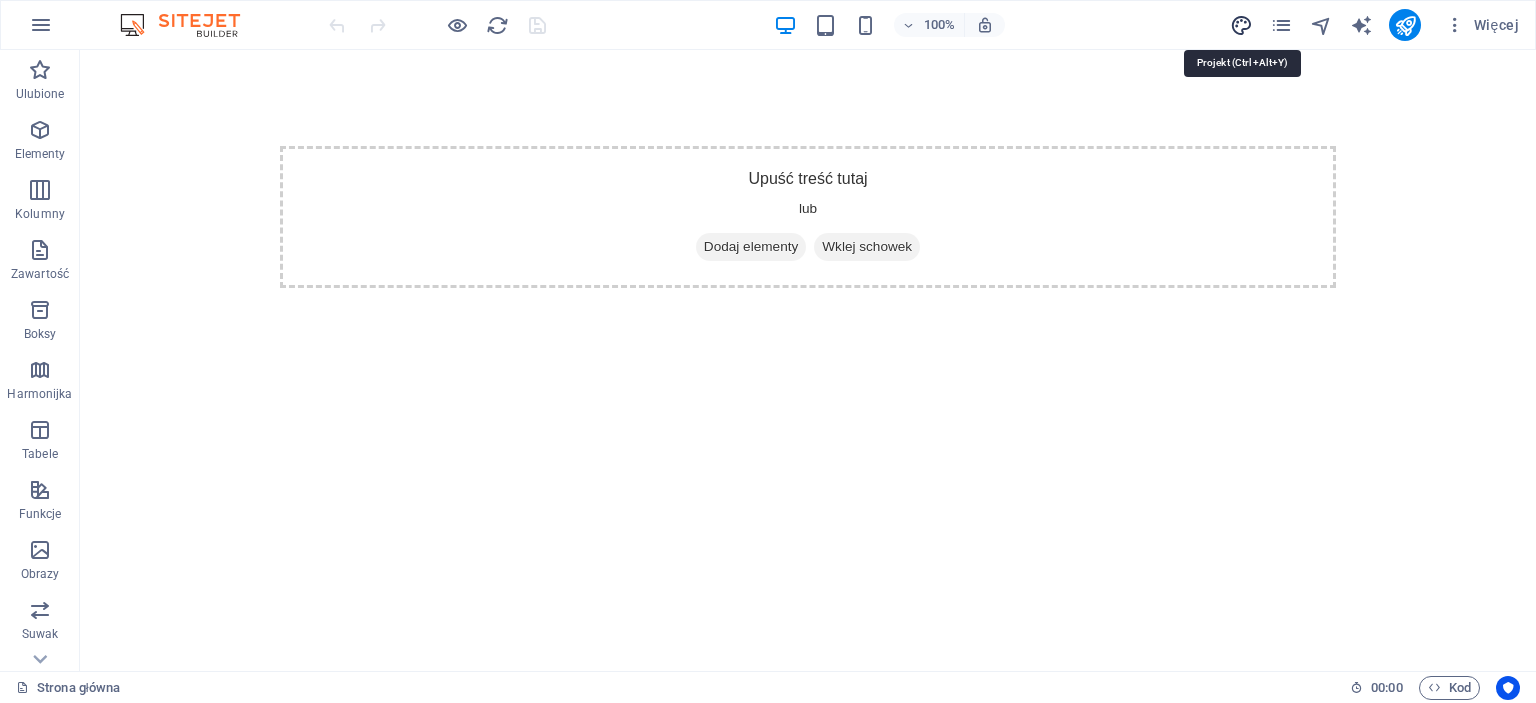 click at bounding box center [1241, 25] 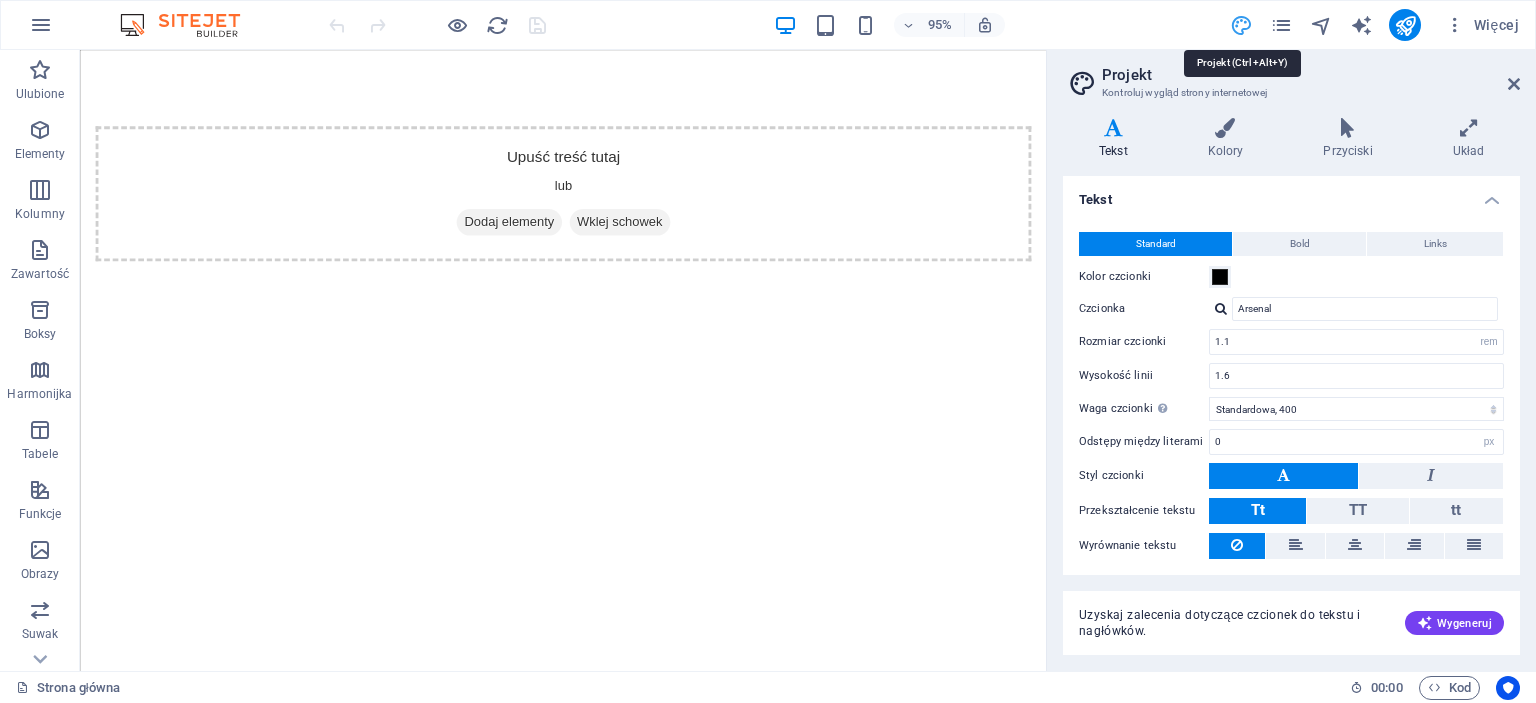 click at bounding box center [1241, 25] 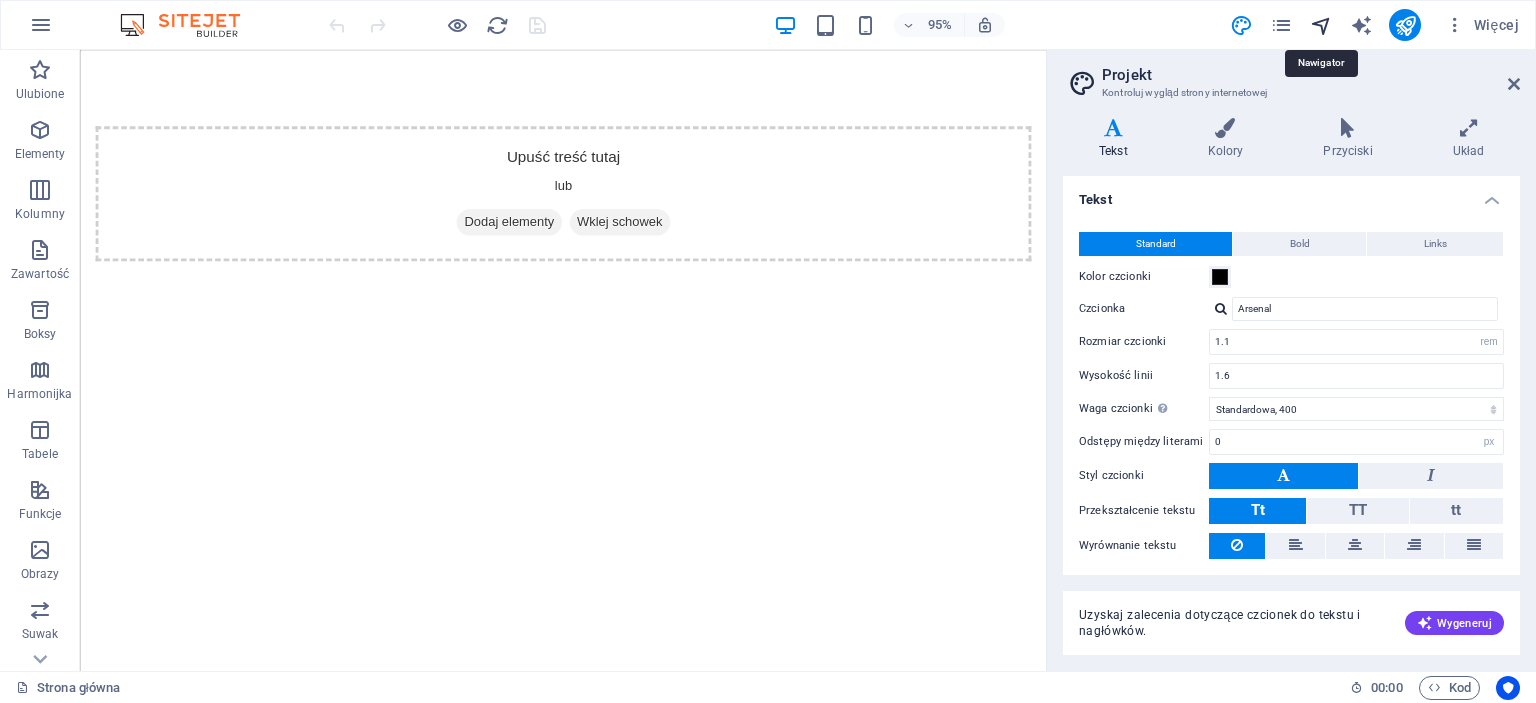 click at bounding box center [1321, 25] 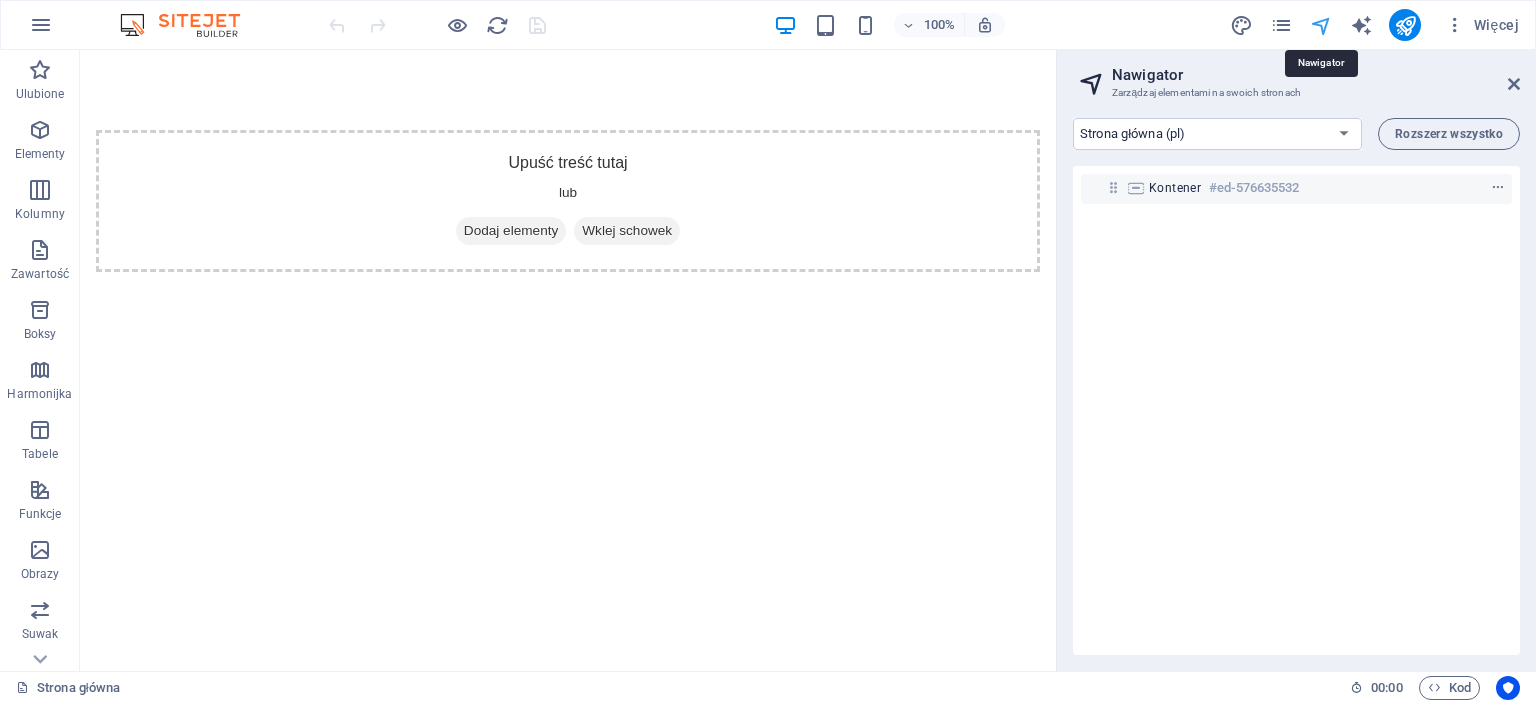 click at bounding box center [1321, 25] 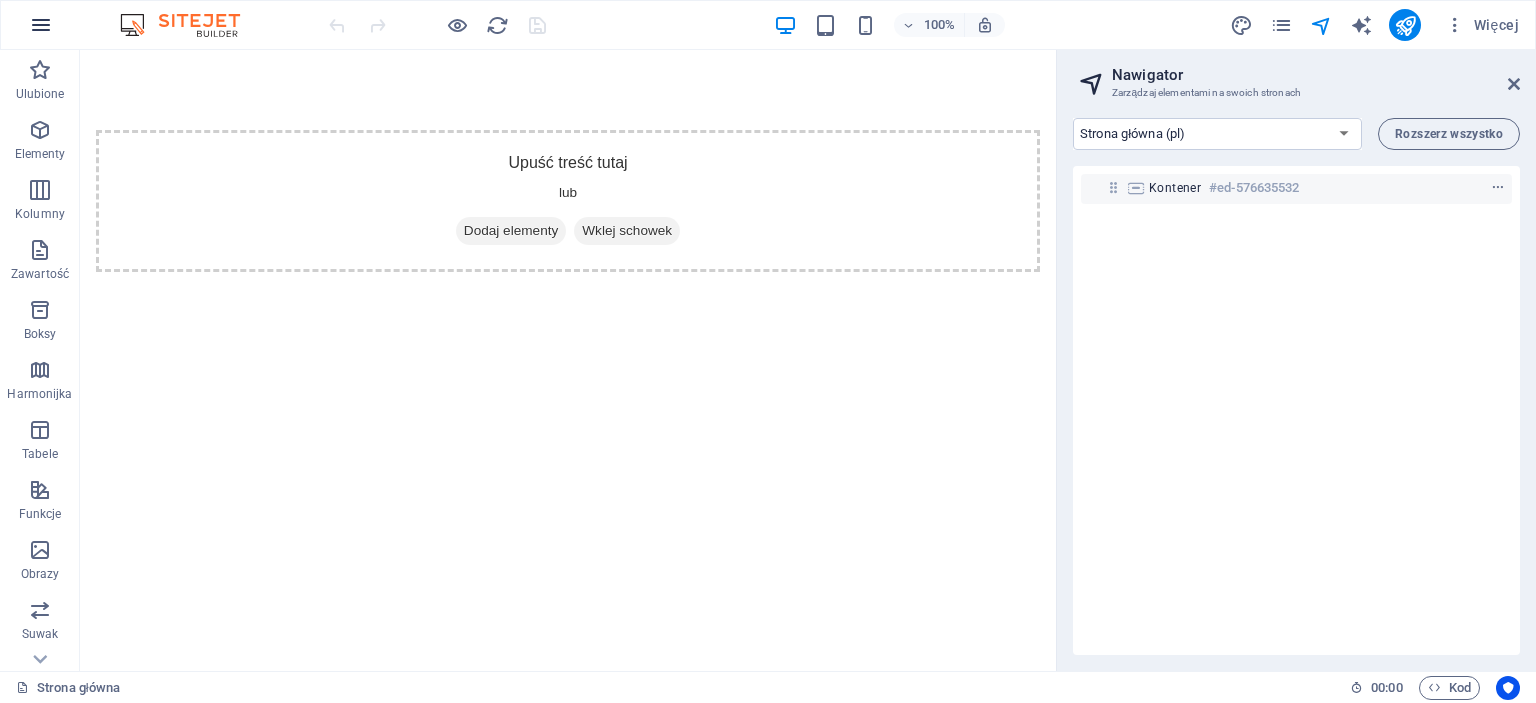 click at bounding box center [41, 25] 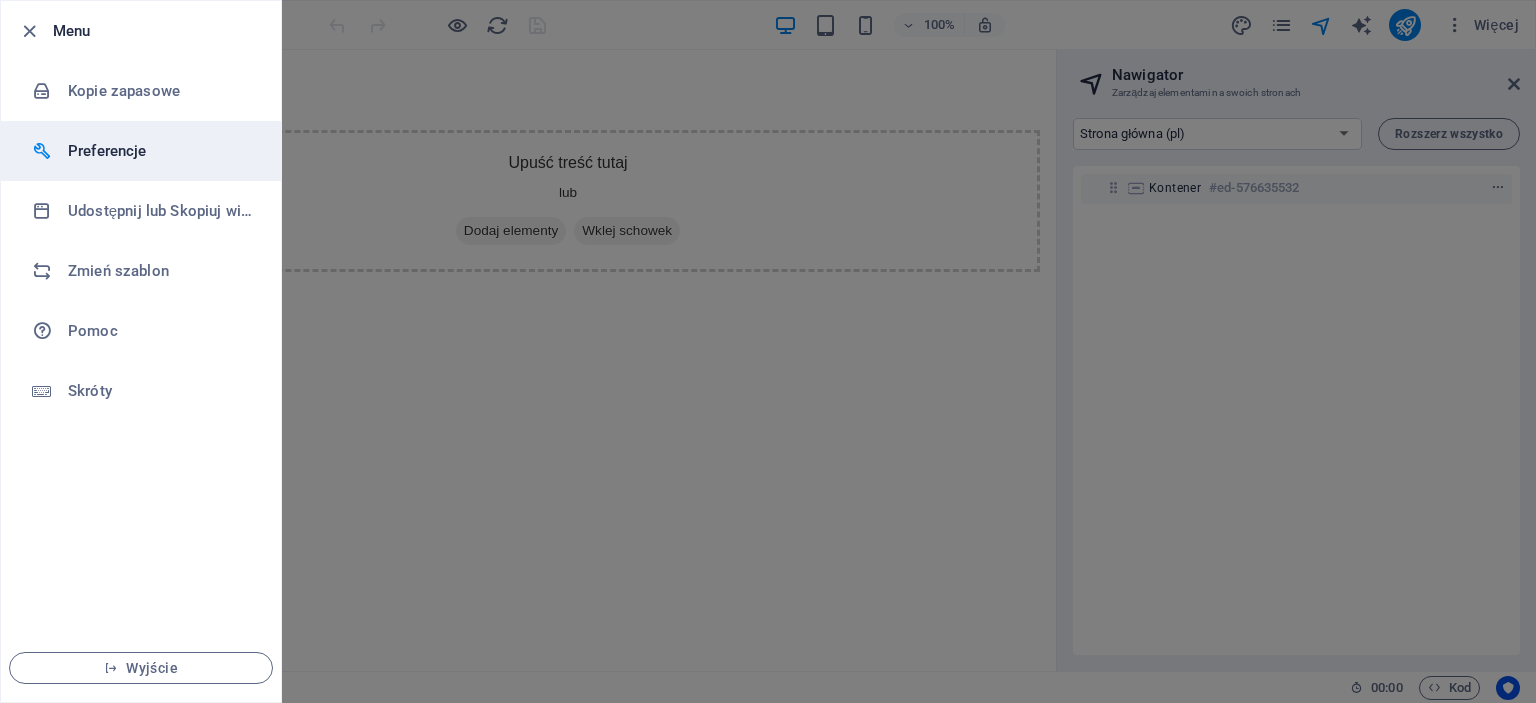 click on "Preferencje" at bounding box center (160, 151) 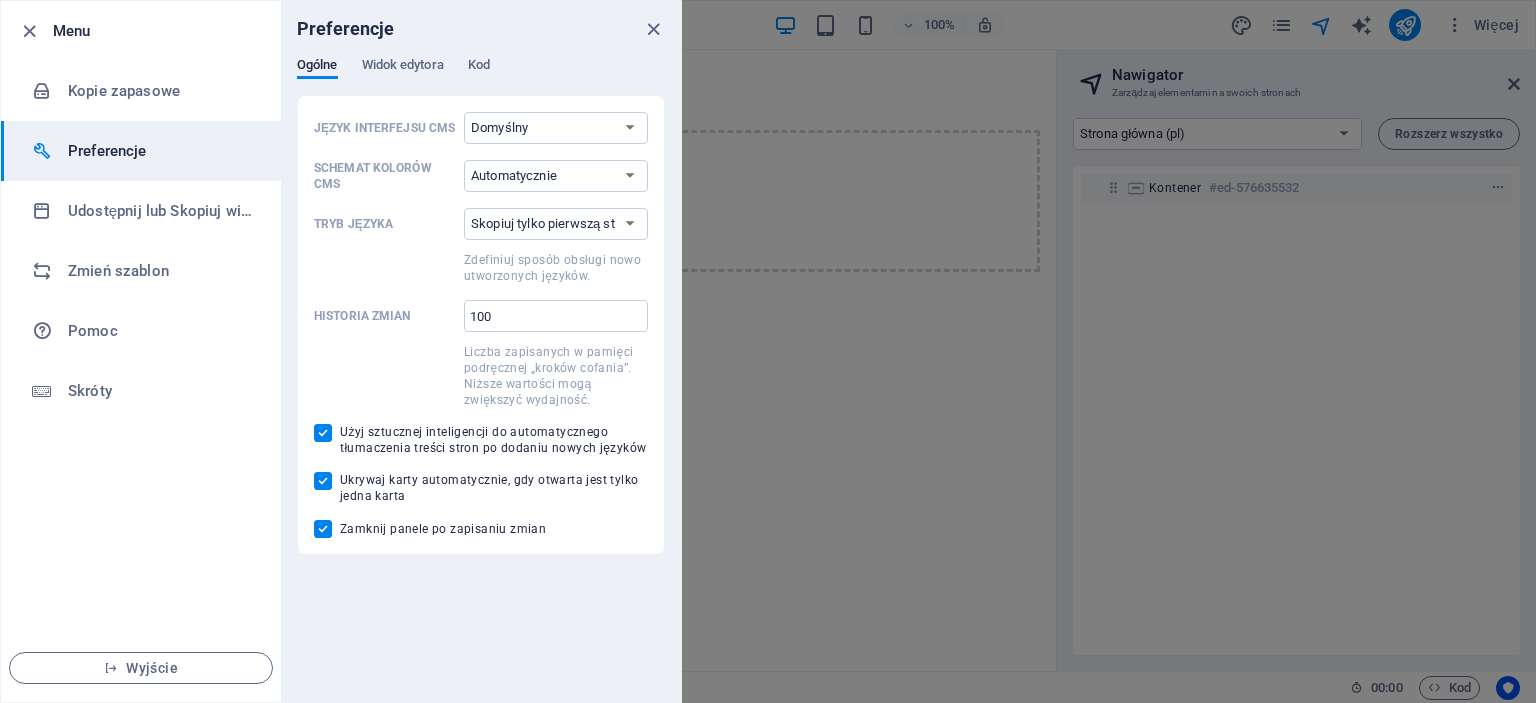 click on "Preferencje" at bounding box center (160, 151) 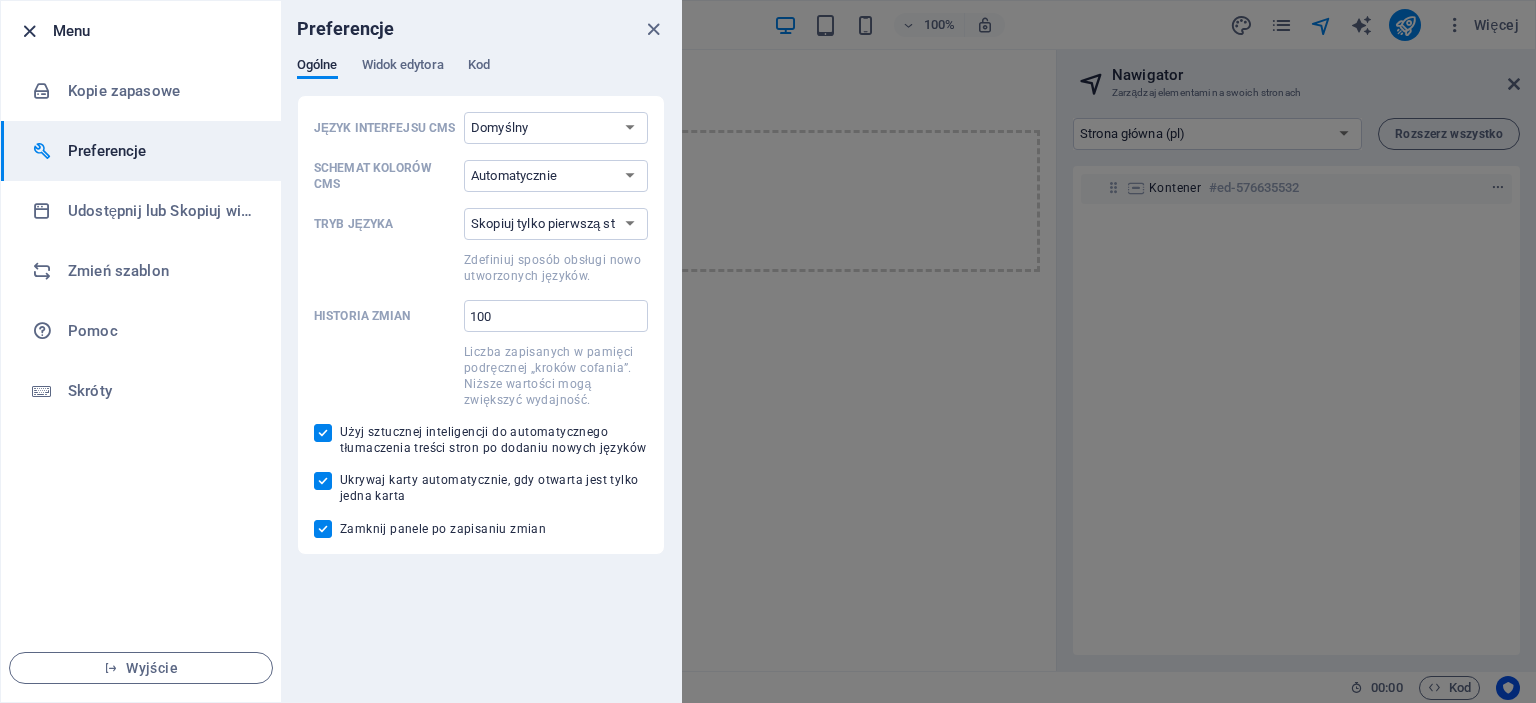 click at bounding box center (29, 31) 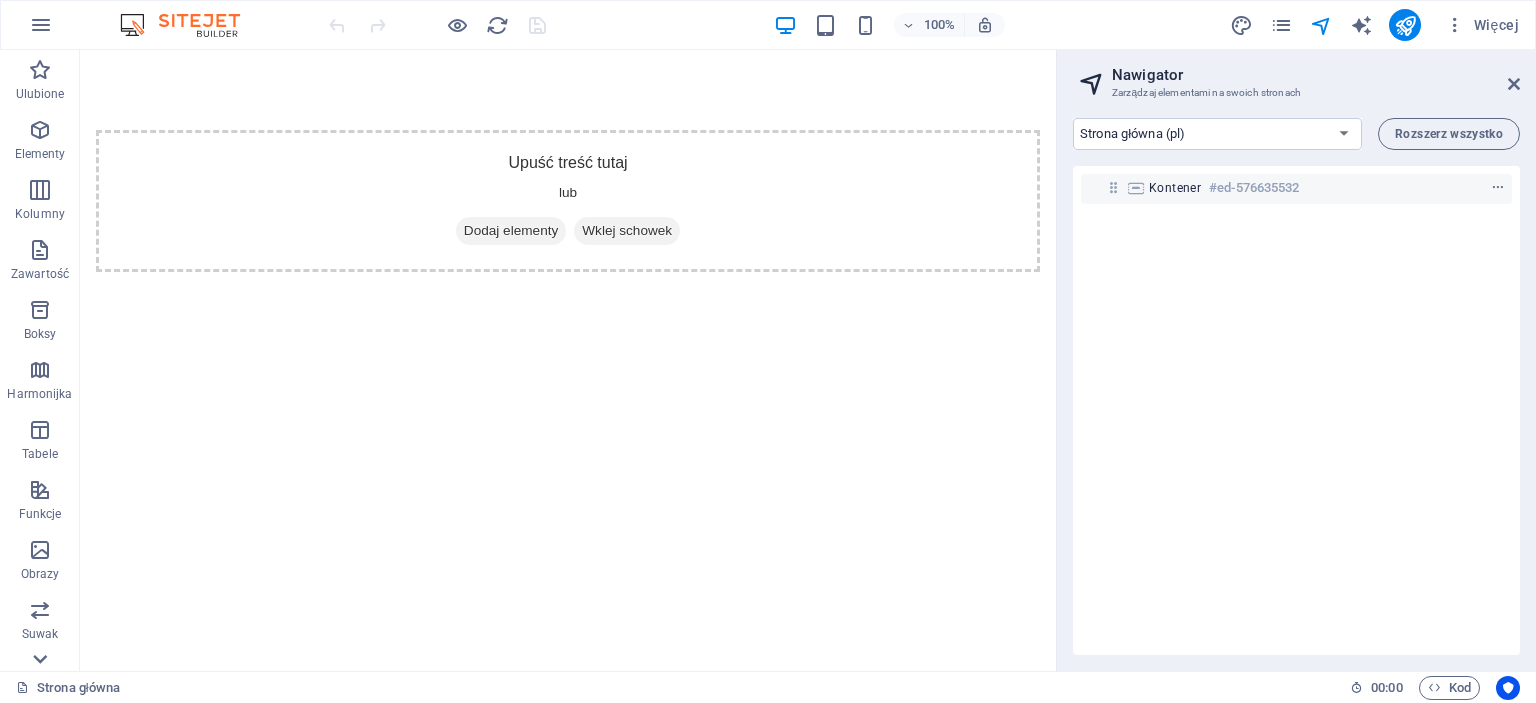 click 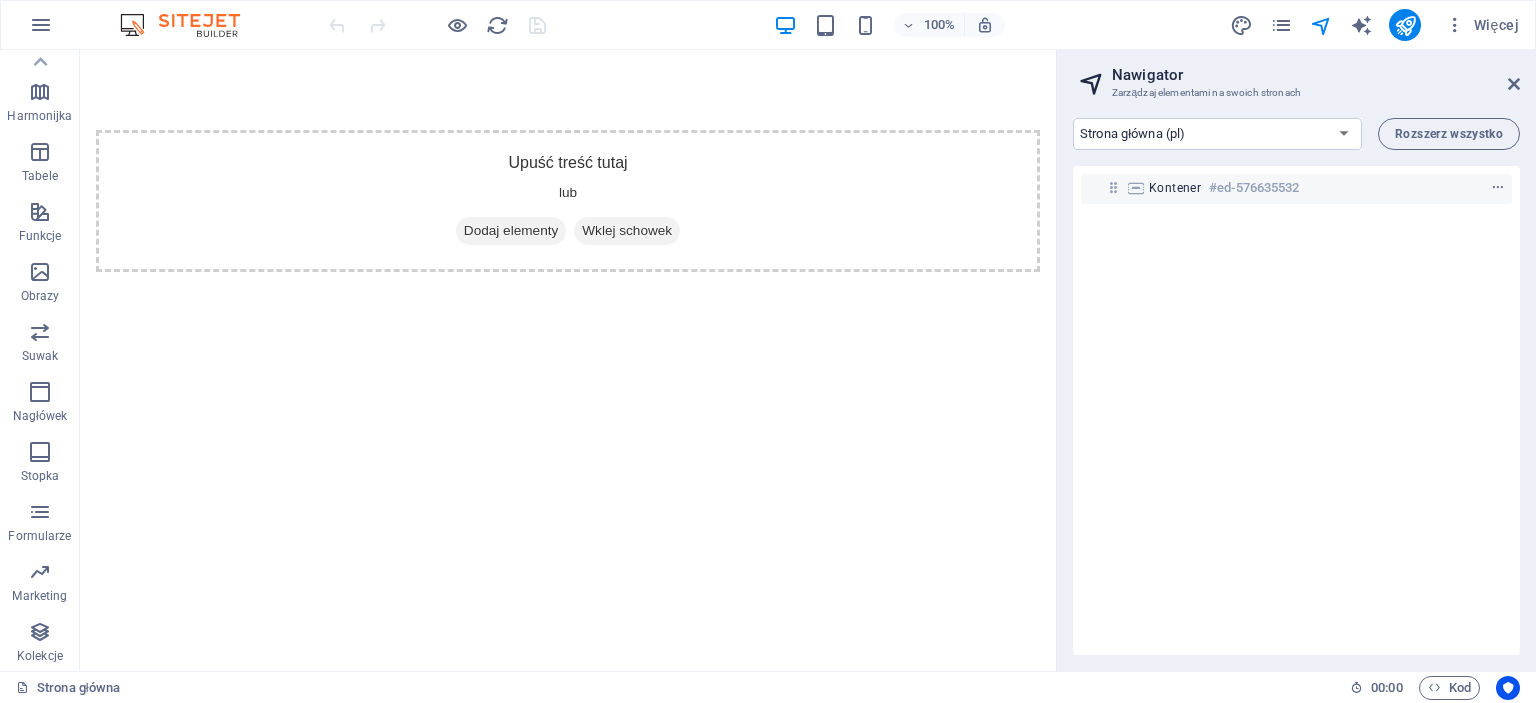 click on "Kolekcje" at bounding box center (40, 656) 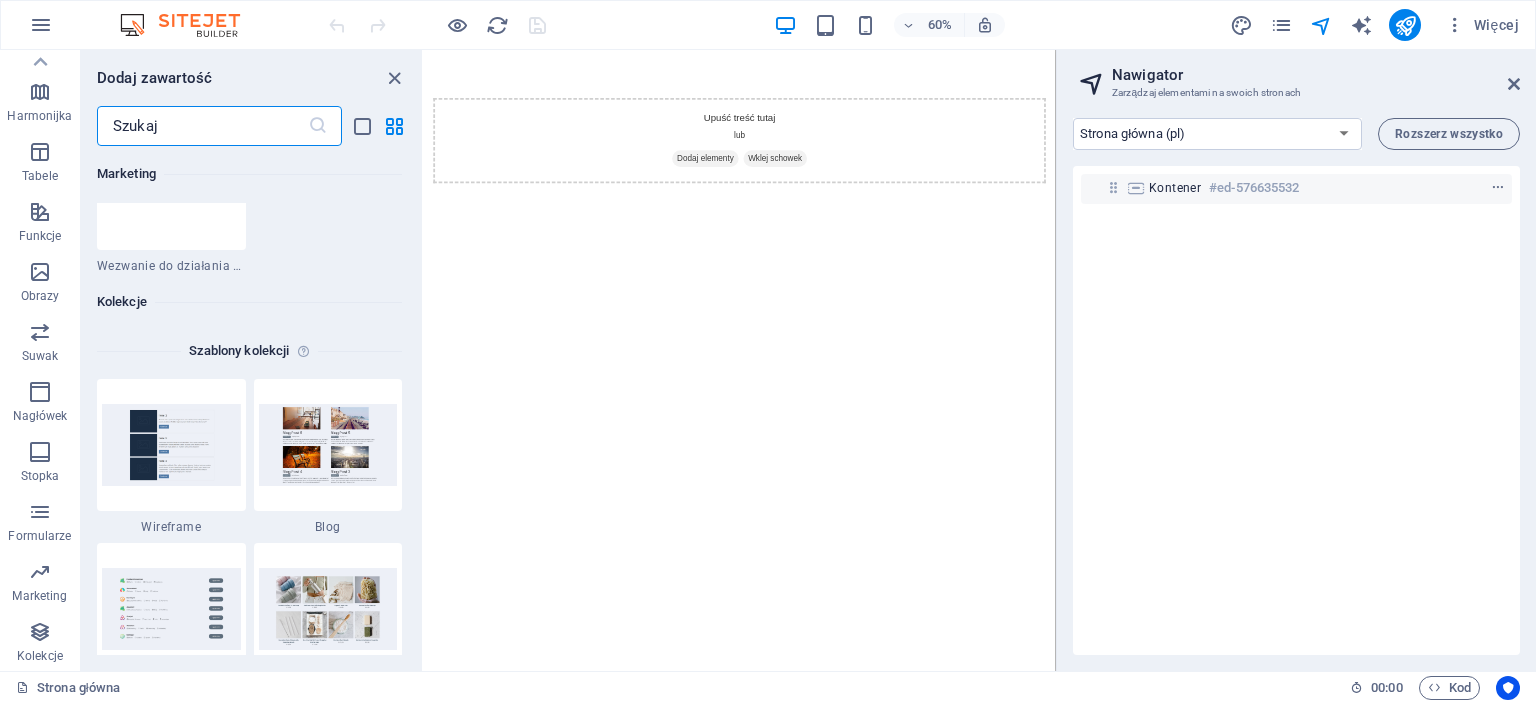 scroll, scrollTop: 18306, scrollLeft: 0, axis: vertical 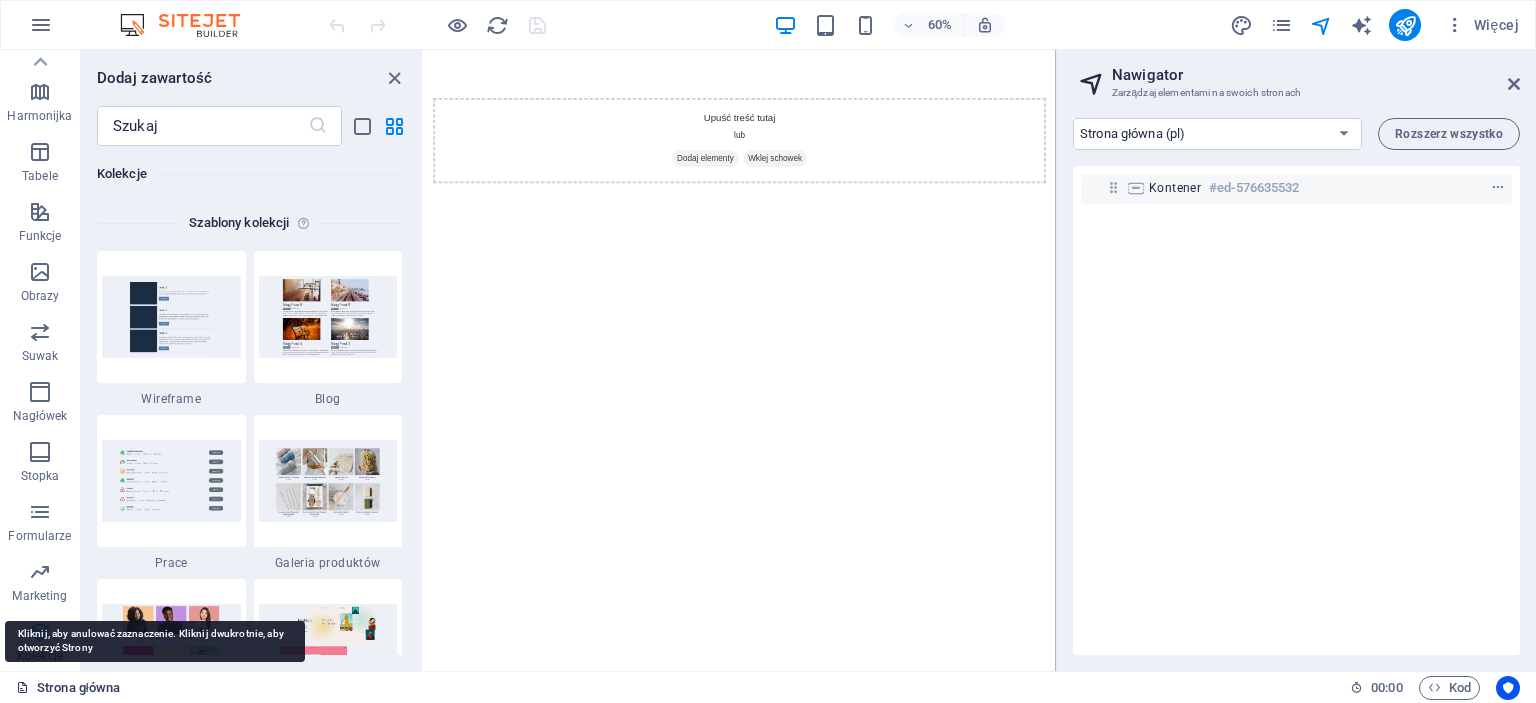 click on "Strona główna" at bounding box center [68, 688] 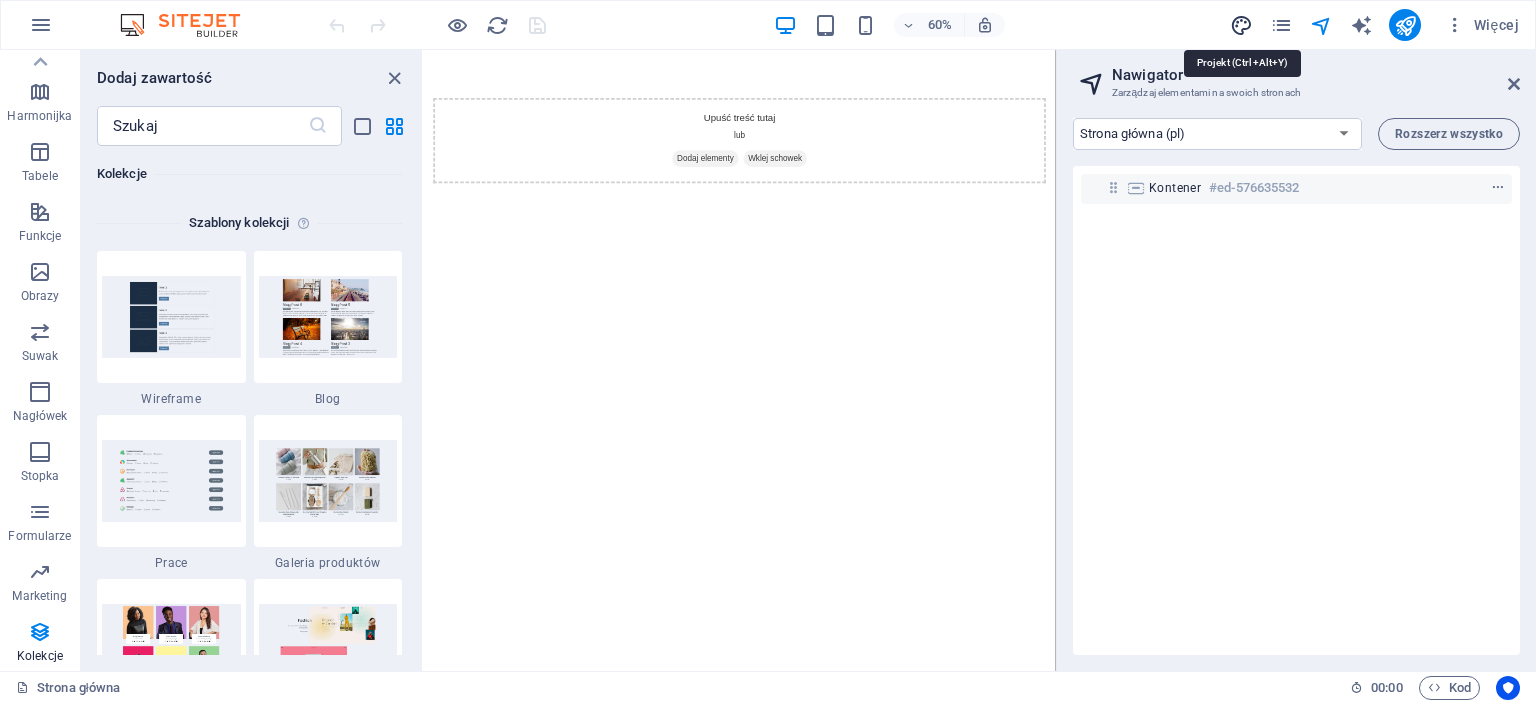 click at bounding box center (1241, 25) 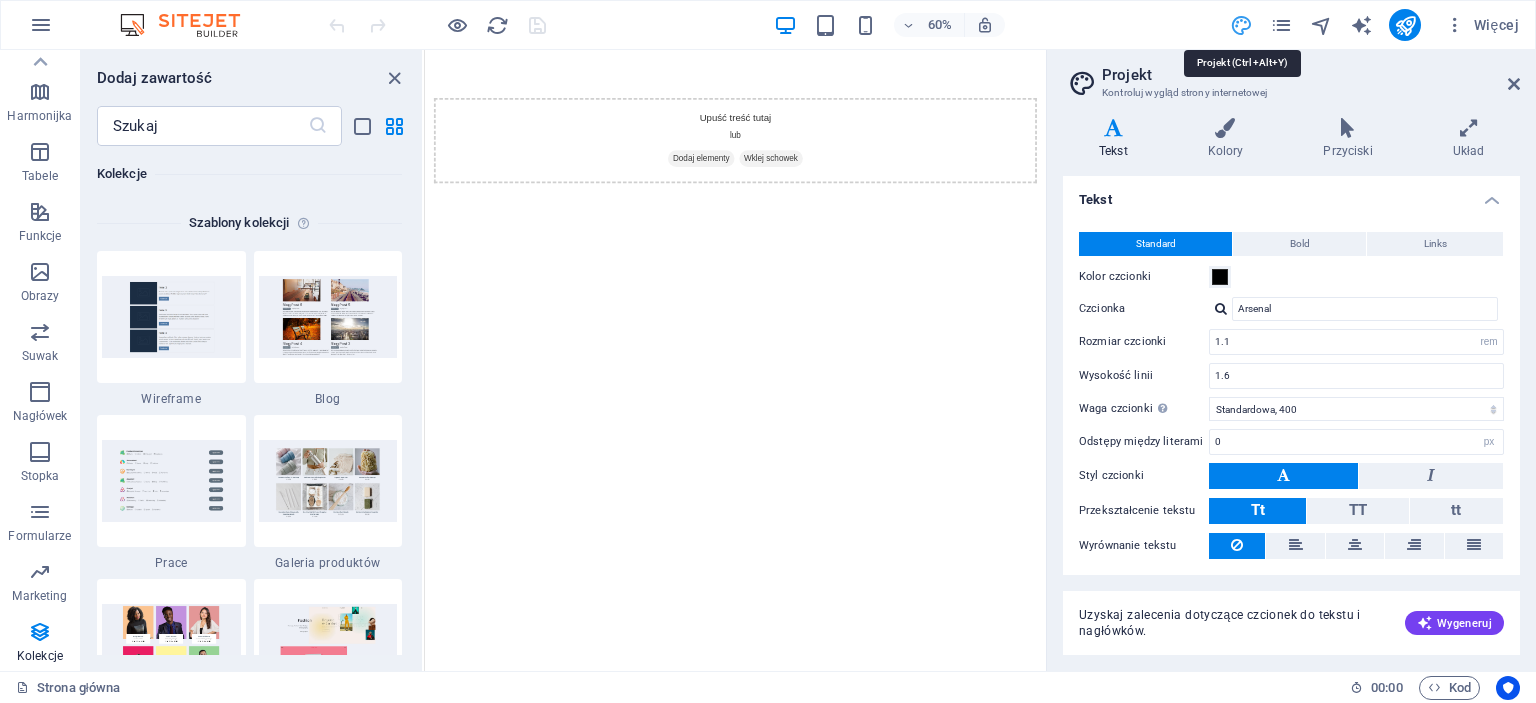 click at bounding box center (1241, 25) 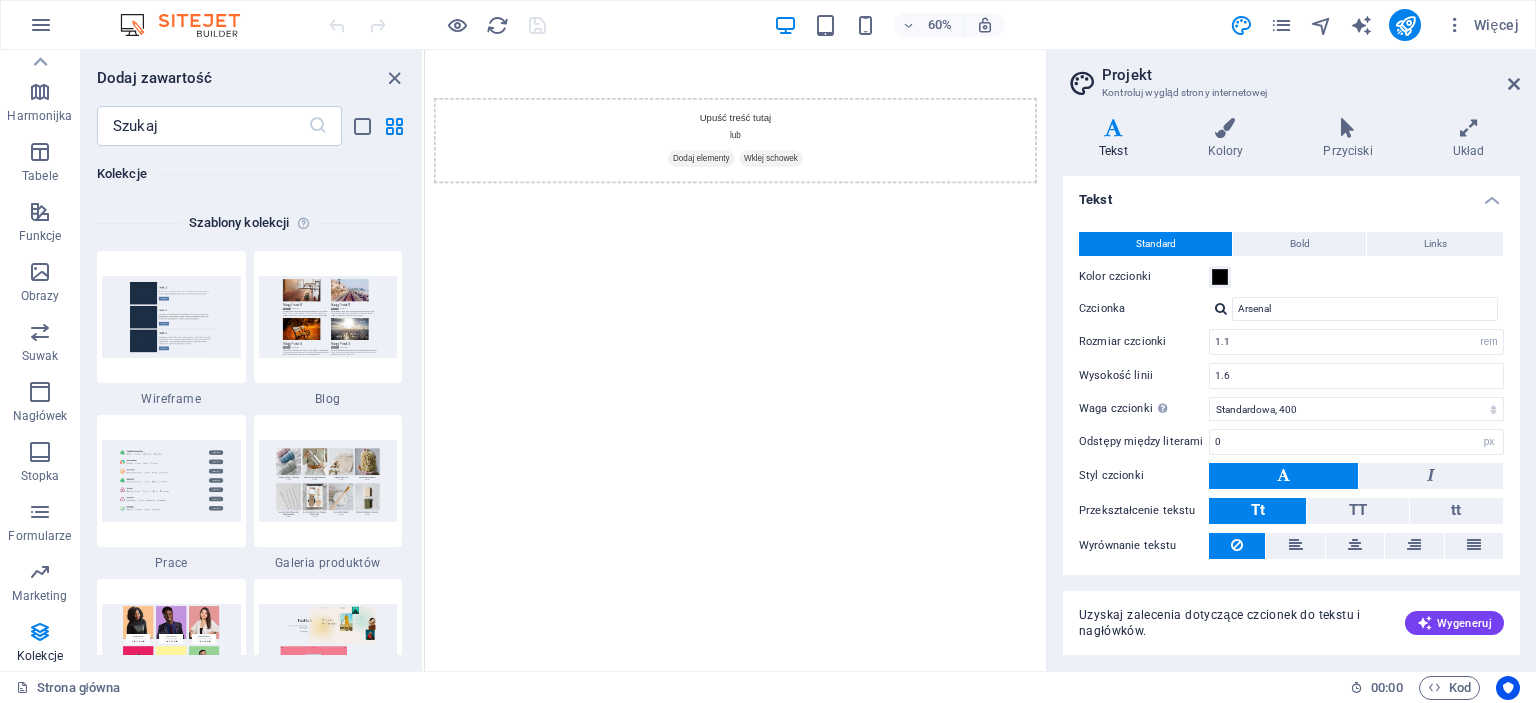 click on "60% Więcej" at bounding box center [768, 25] 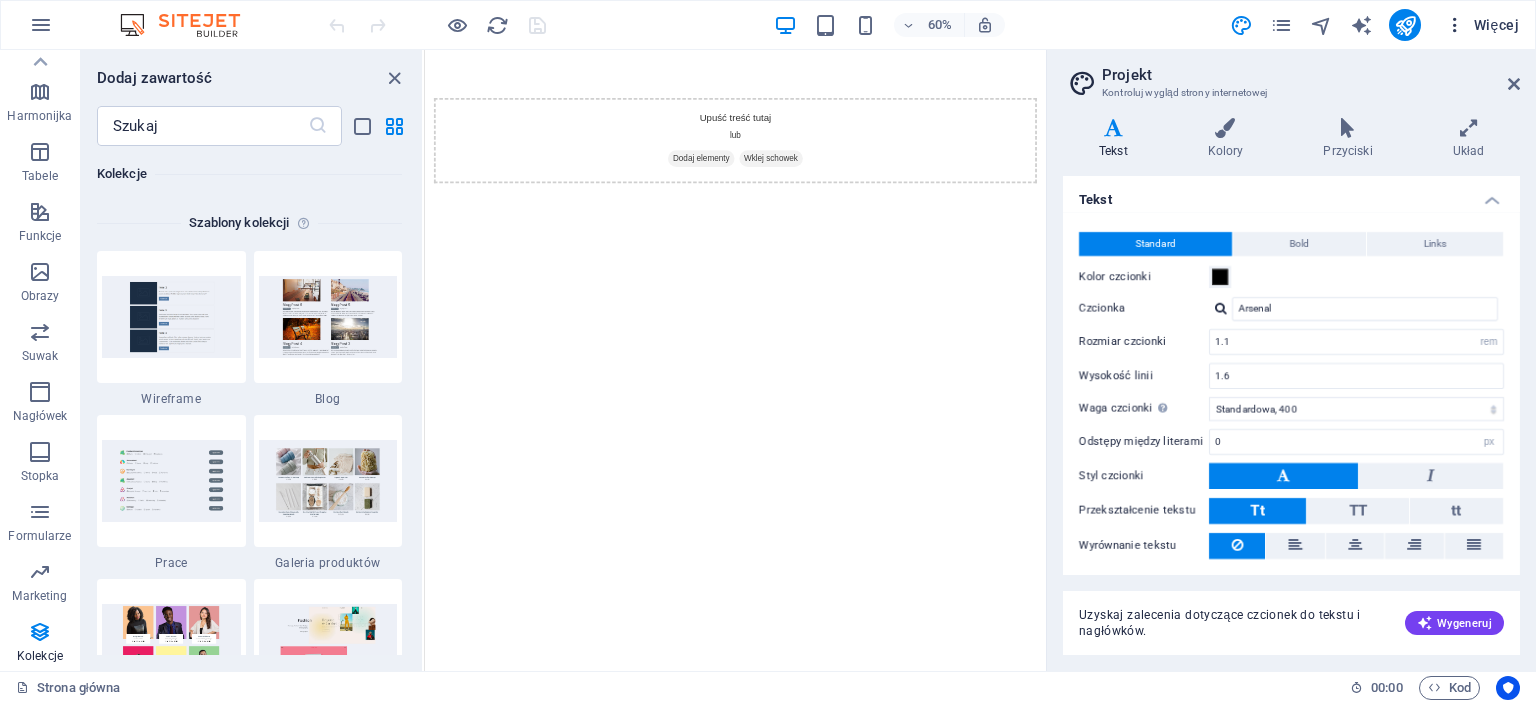 click on "Więcej" at bounding box center (1482, 25) 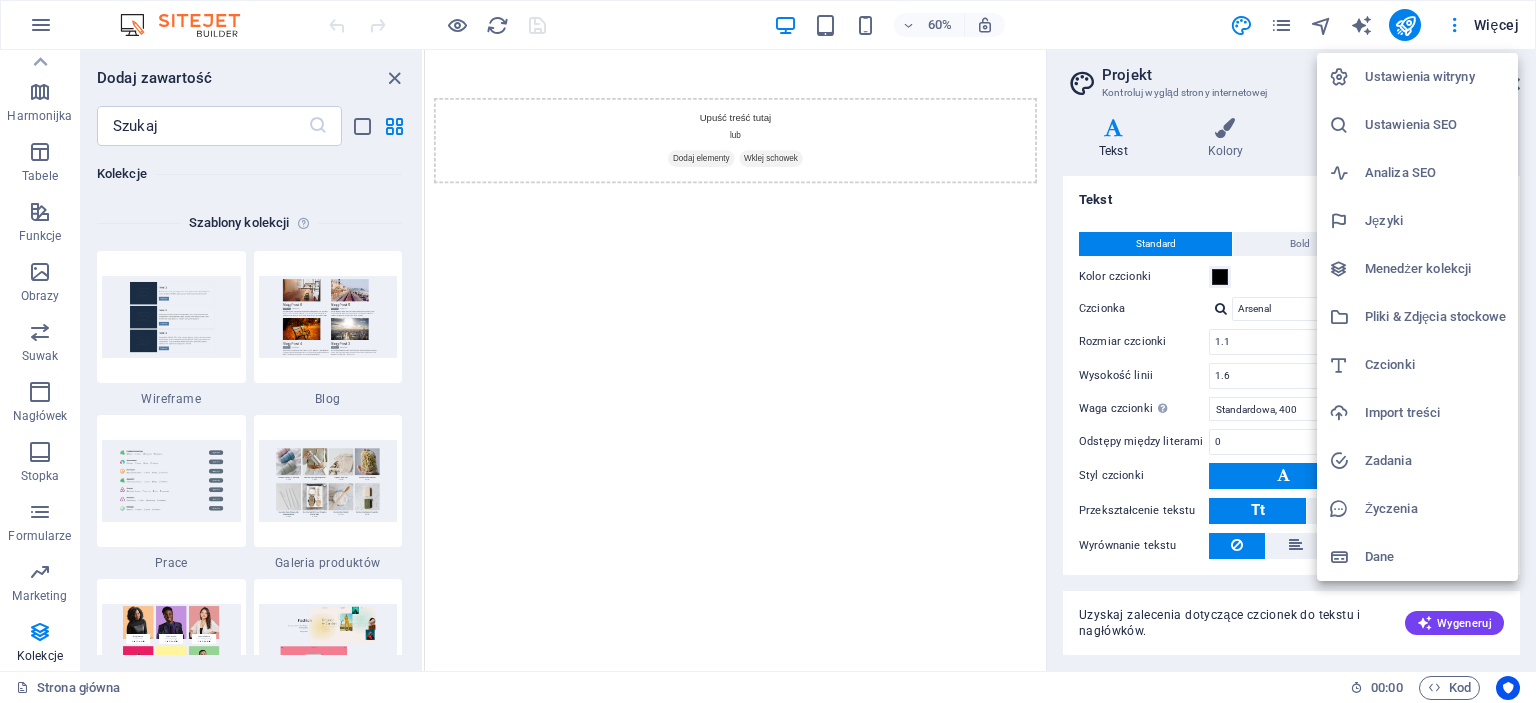 click at bounding box center (768, 351) 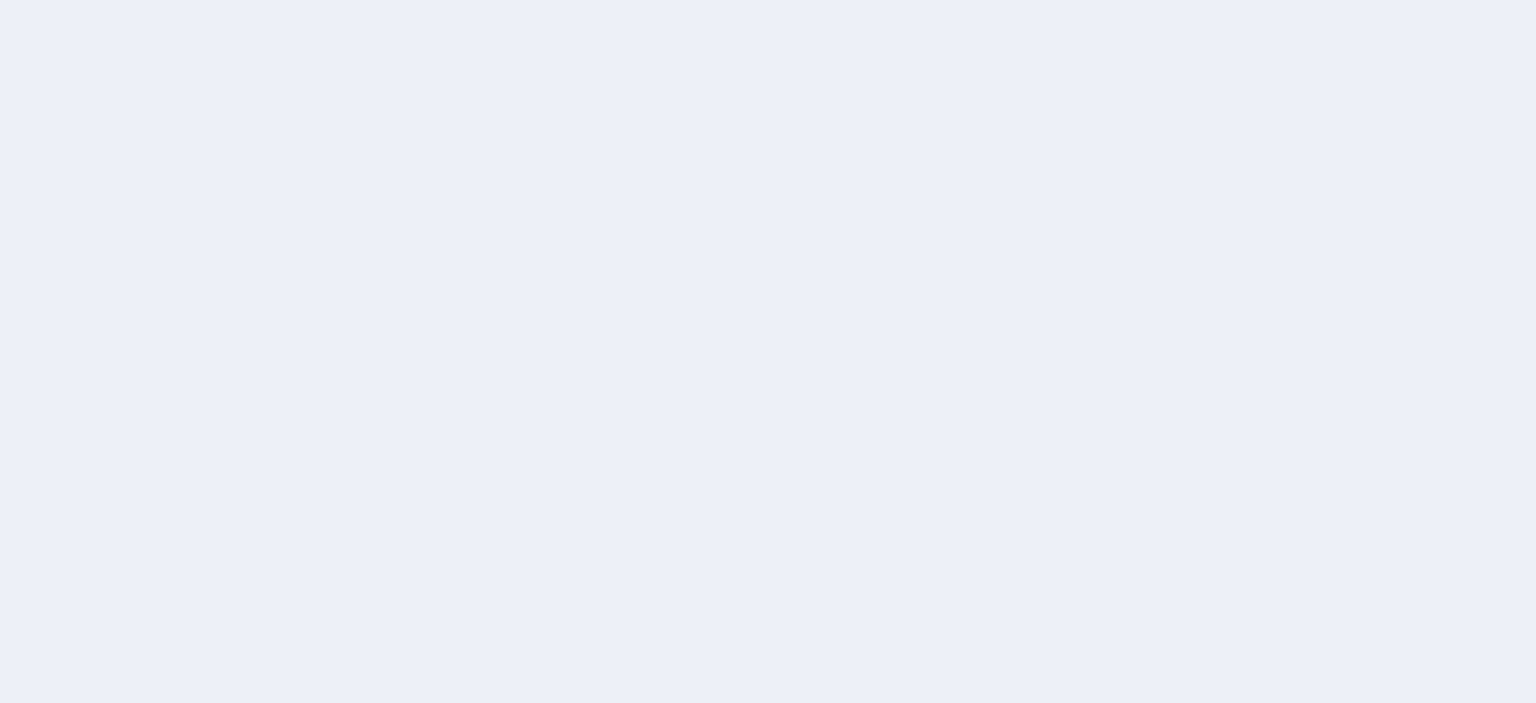 scroll, scrollTop: 0, scrollLeft: 0, axis: both 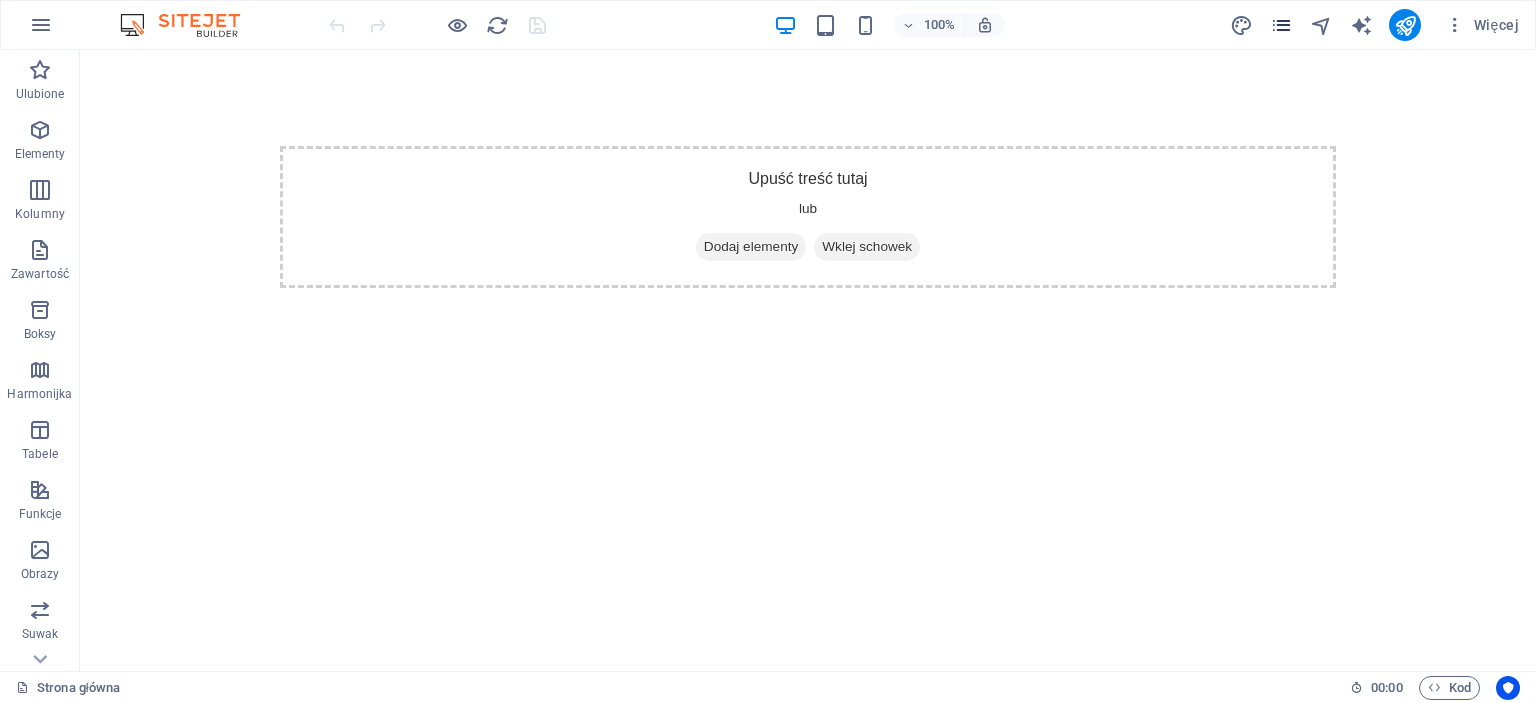 click at bounding box center (1281, 25) 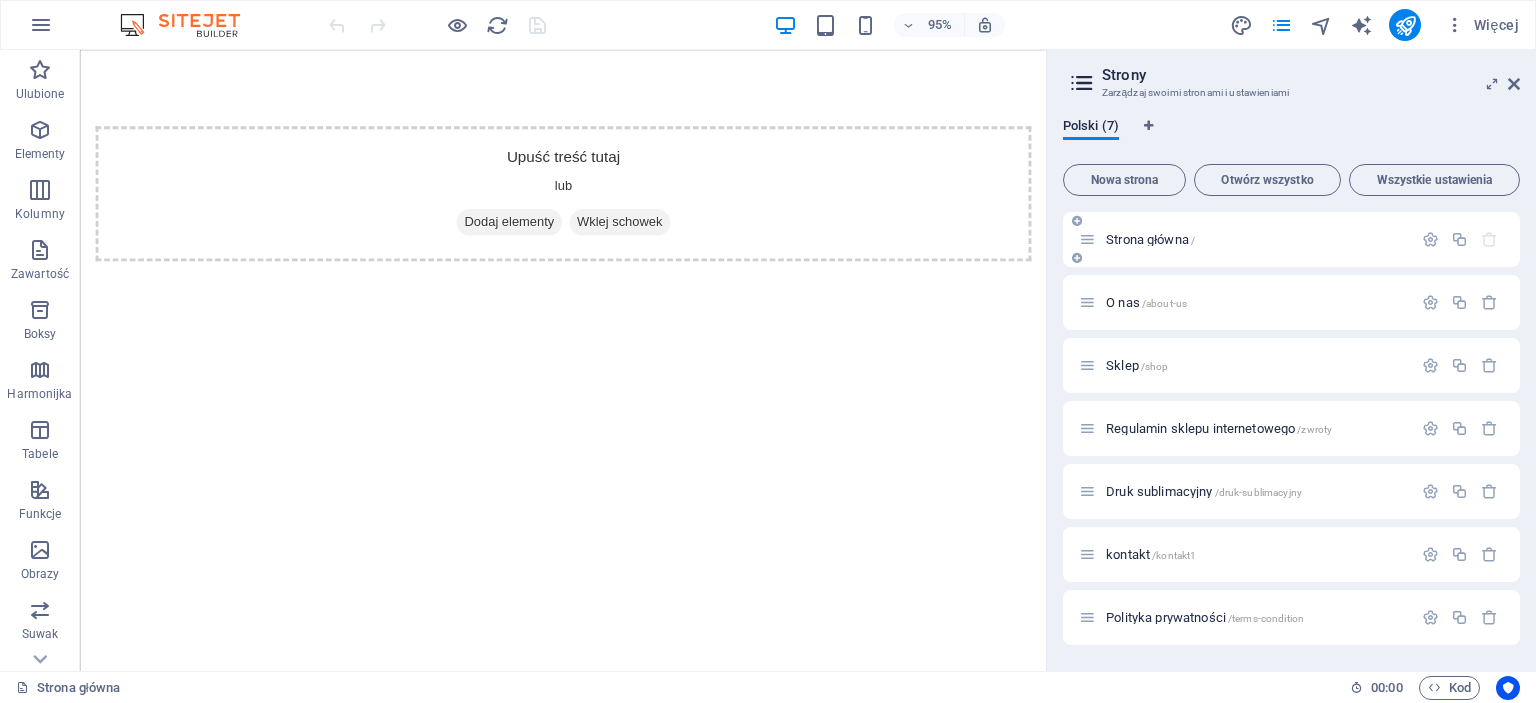 click on "Strona główna /" at bounding box center (1256, 239) 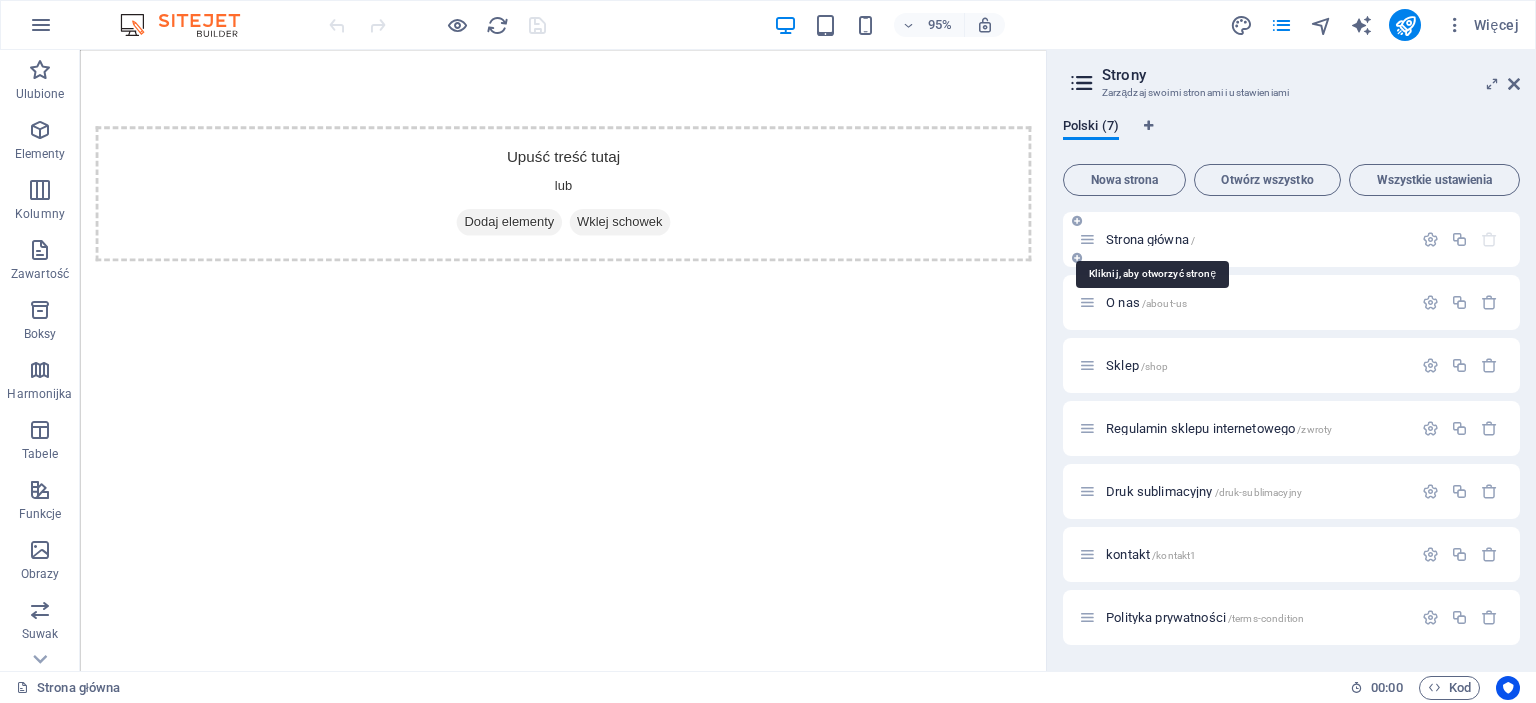 click on "Strona główna /" at bounding box center (1150, 239) 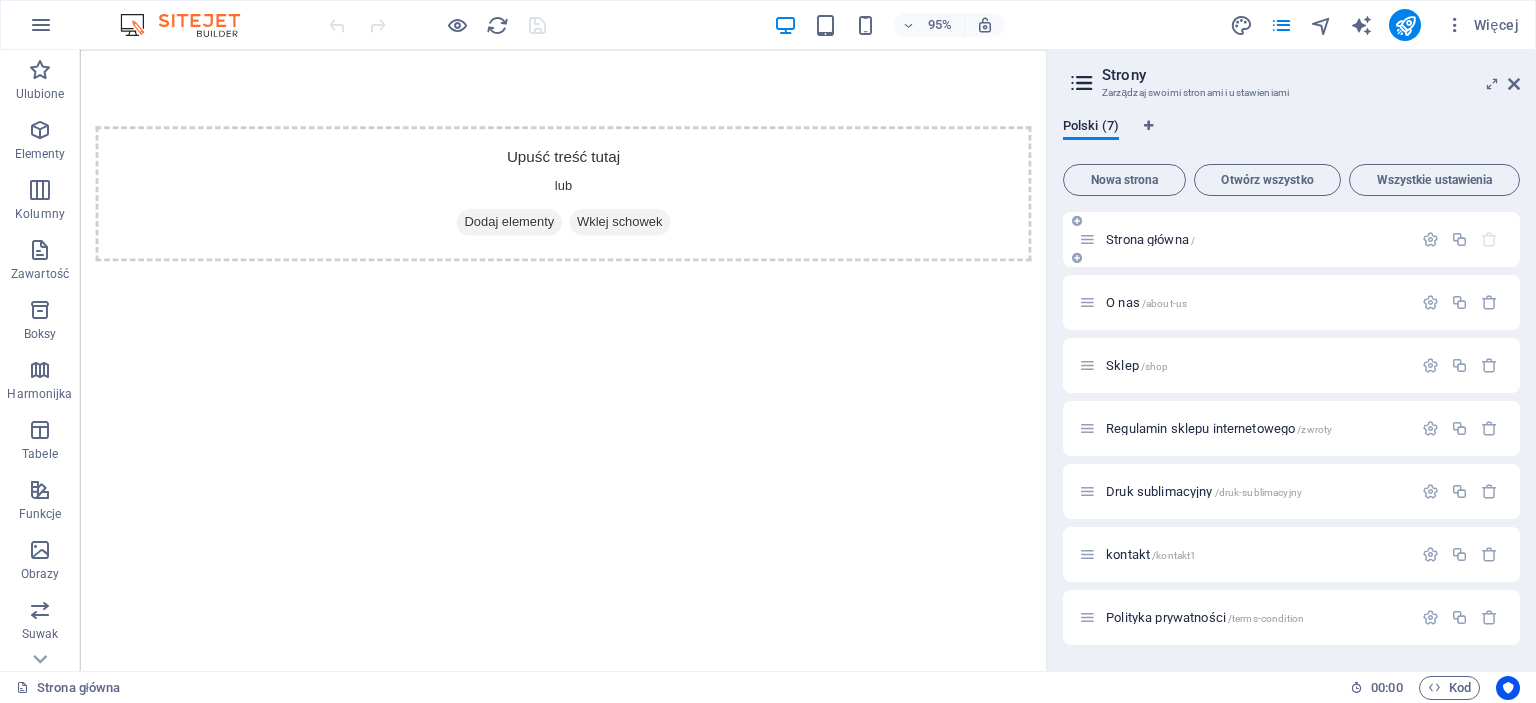 click on "Strona główna /" at bounding box center [1150, 239] 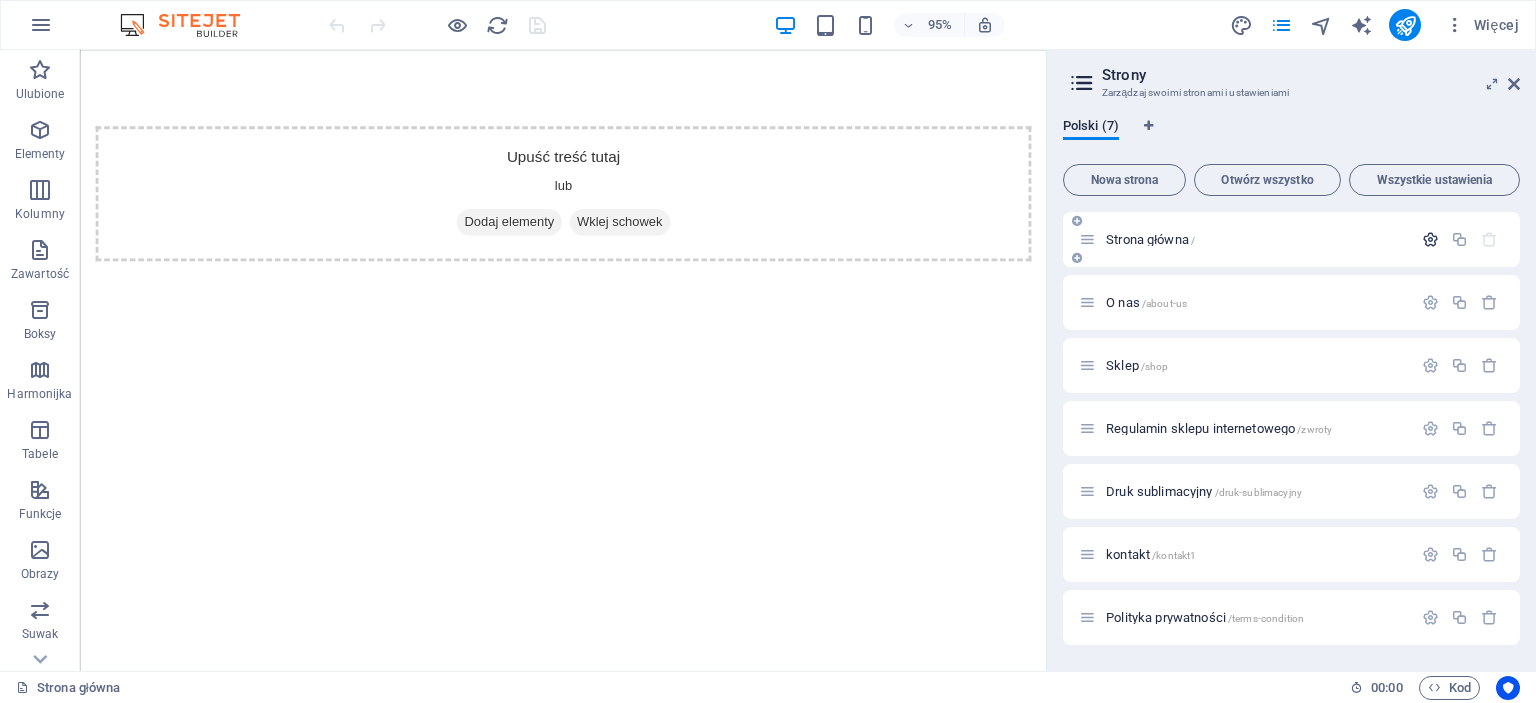 click at bounding box center [1430, 239] 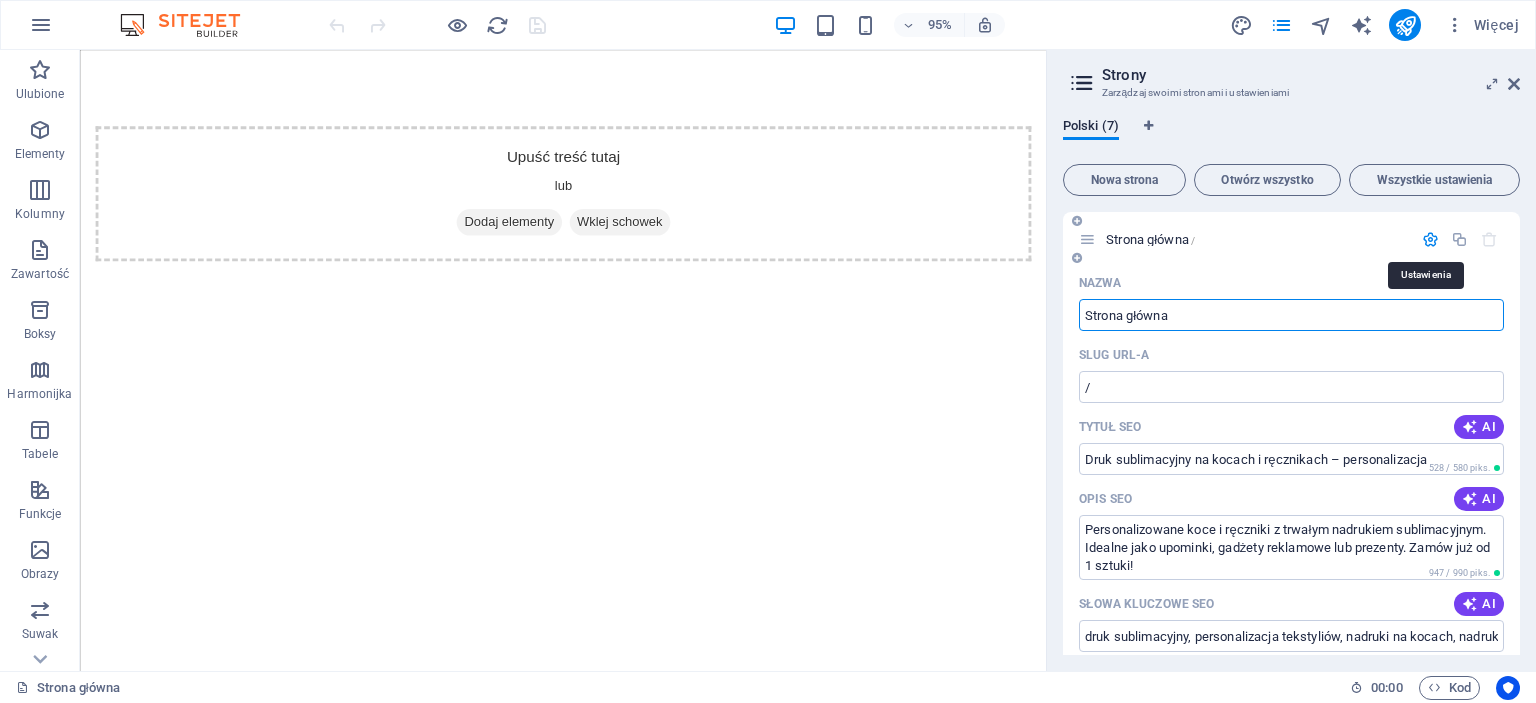 click at bounding box center [1430, 239] 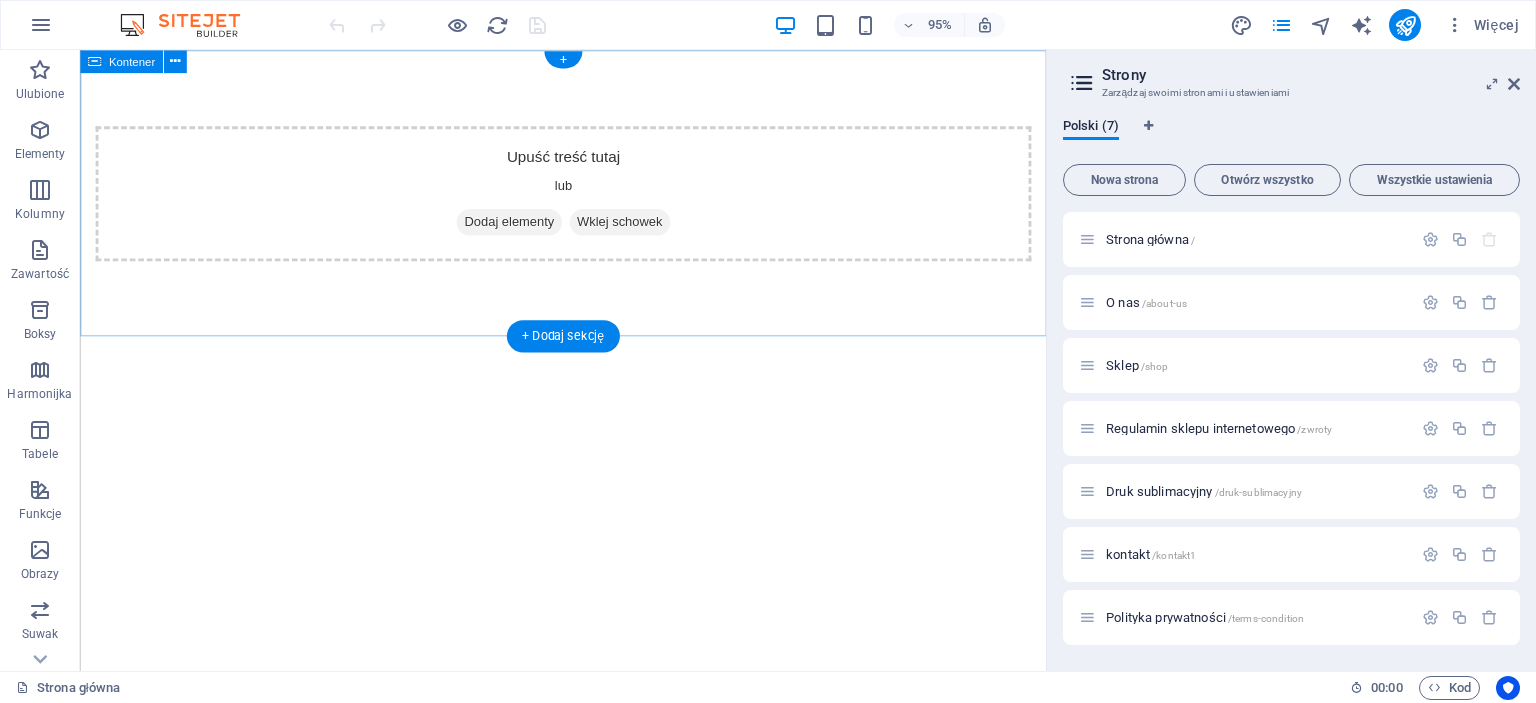 click on "Upuść treść tutaj lub  Dodaj elementy  Wklej schowek" at bounding box center [588, 201] 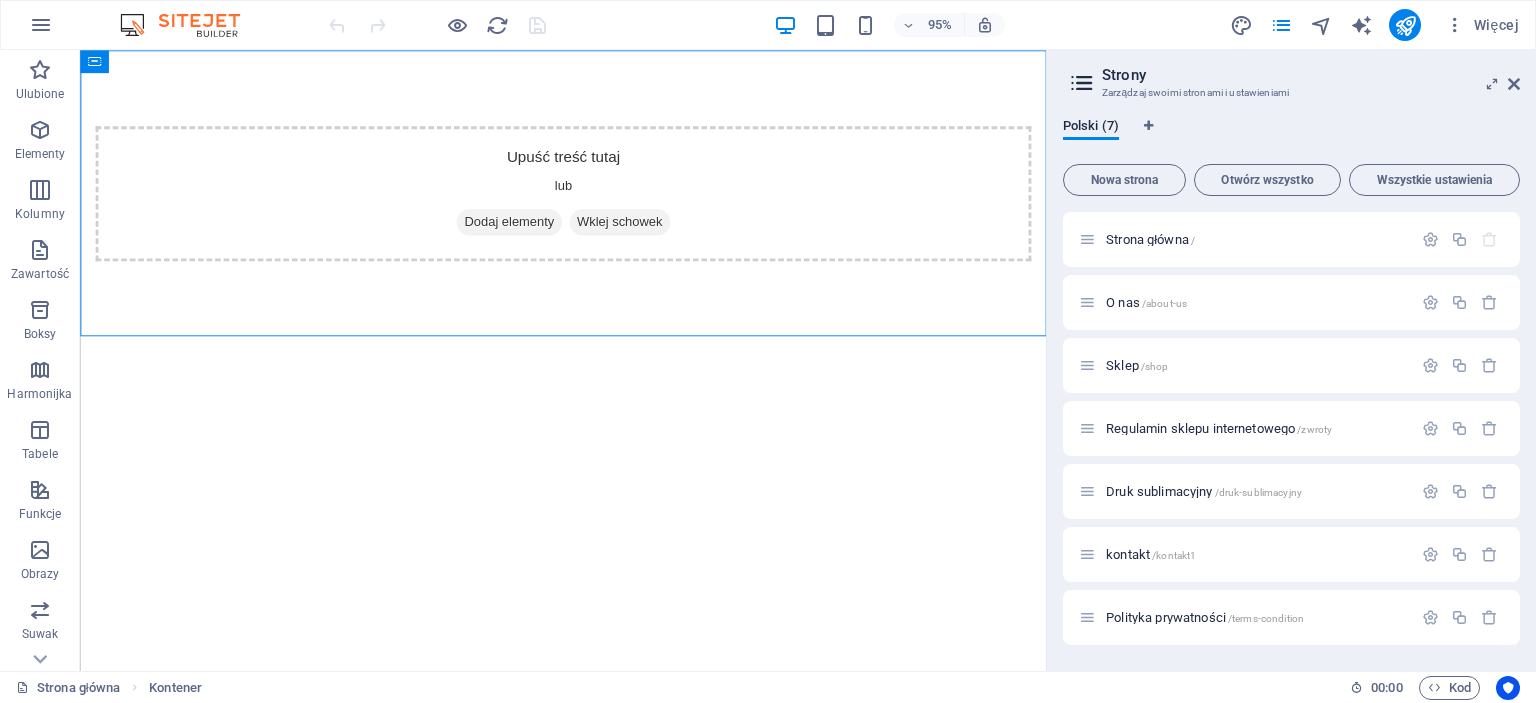 click on "Upuść treść tutaj lub  Dodaj elementy  Wklej schowek" at bounding box center [588, 201] 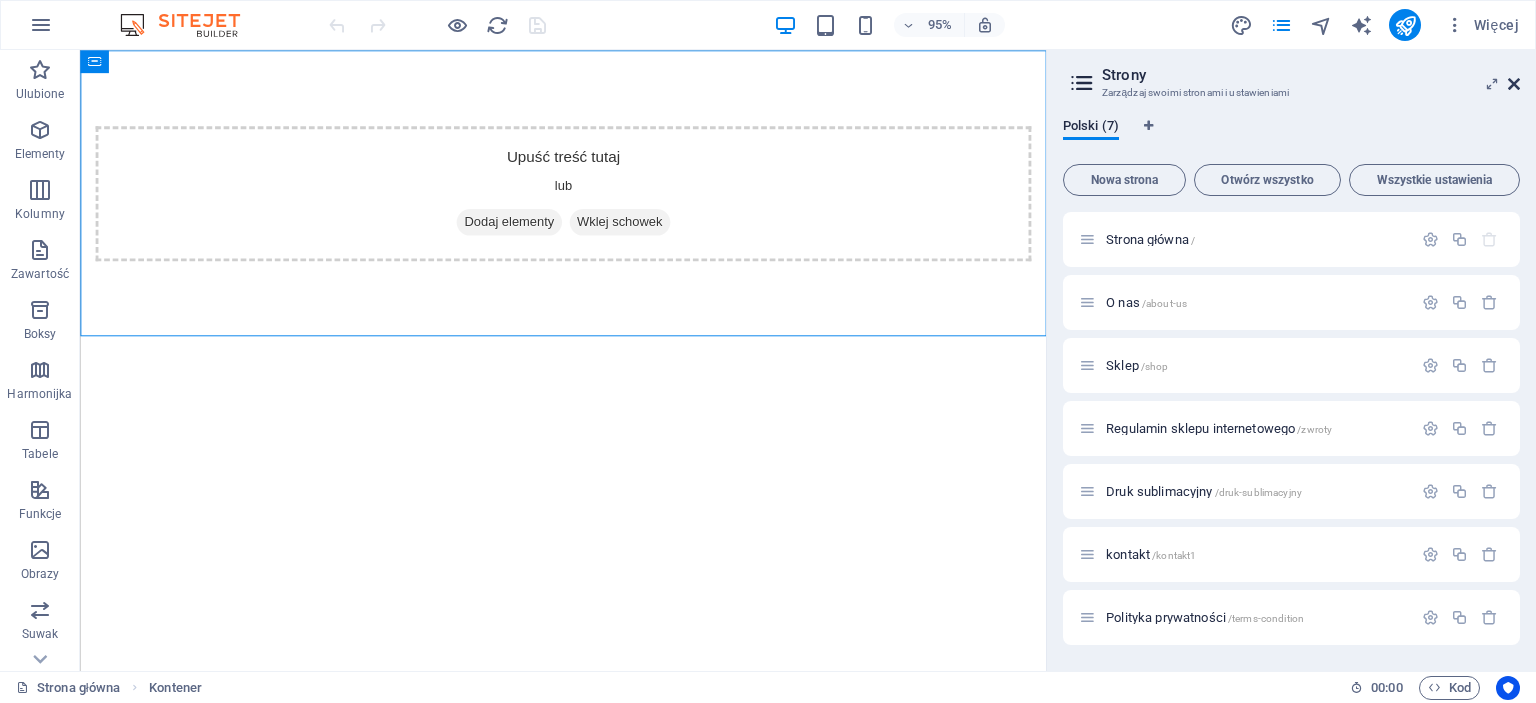 drag, startPoint x: 1512, startPoint y: 81, endPoint x: 1432, endPoint y: 31, distance: 94.33981 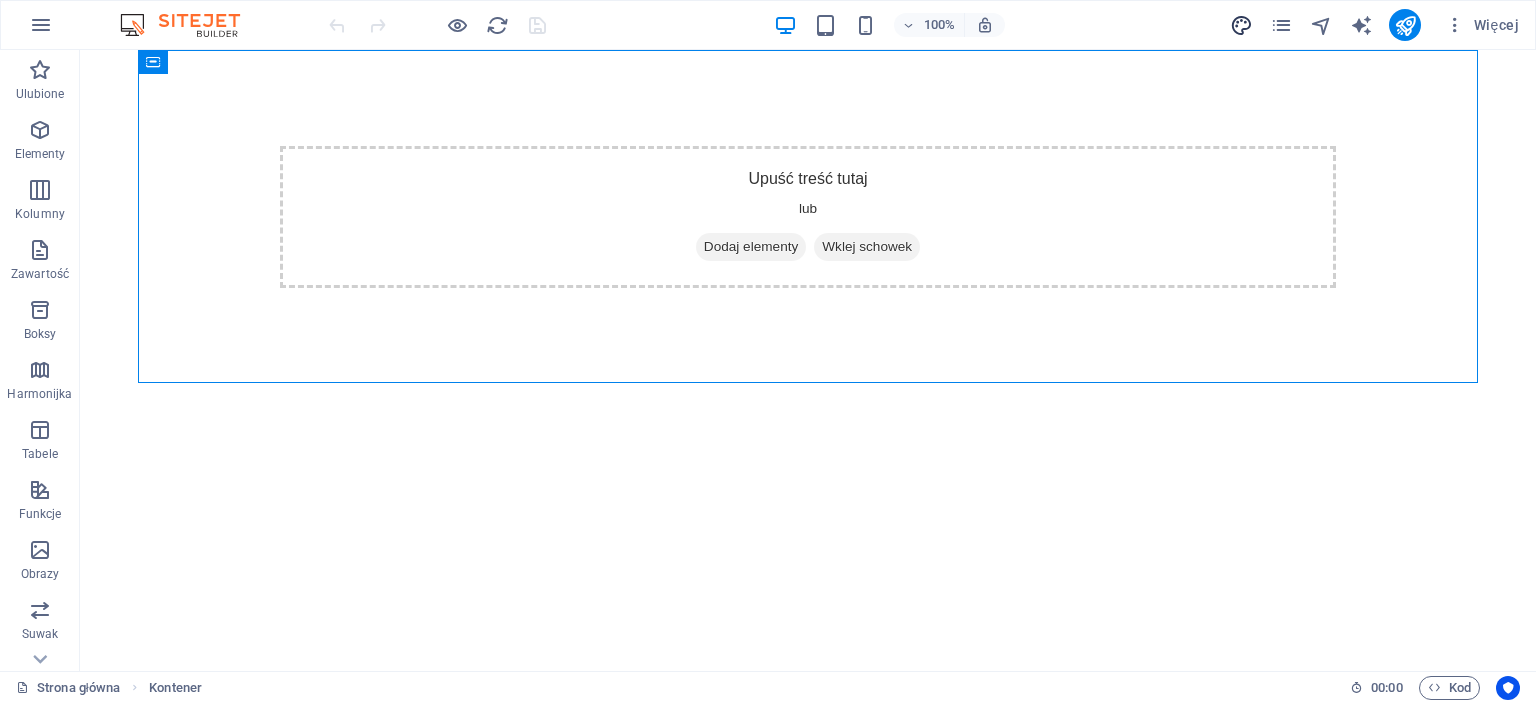 click at bounding box center [1241, 25] 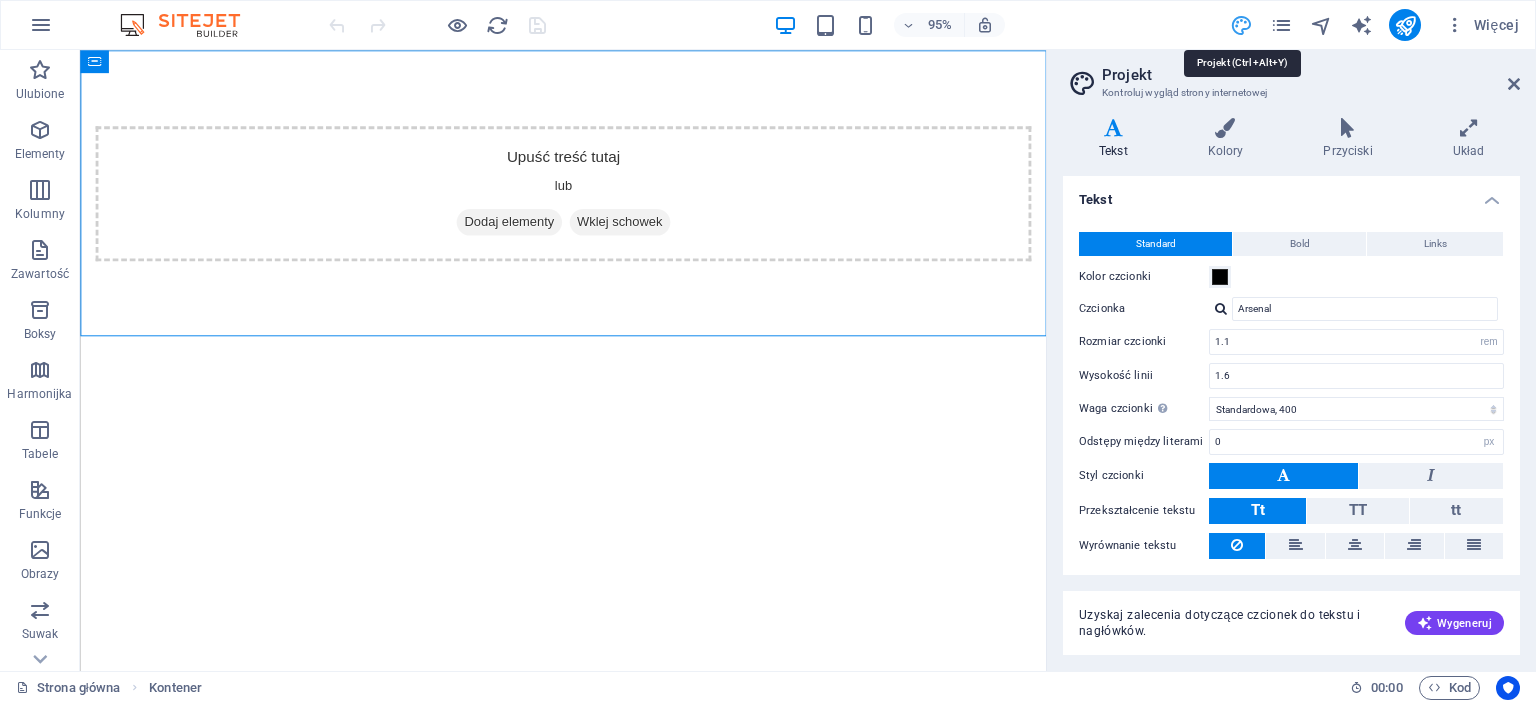 click at bounding box center [1241, 25] 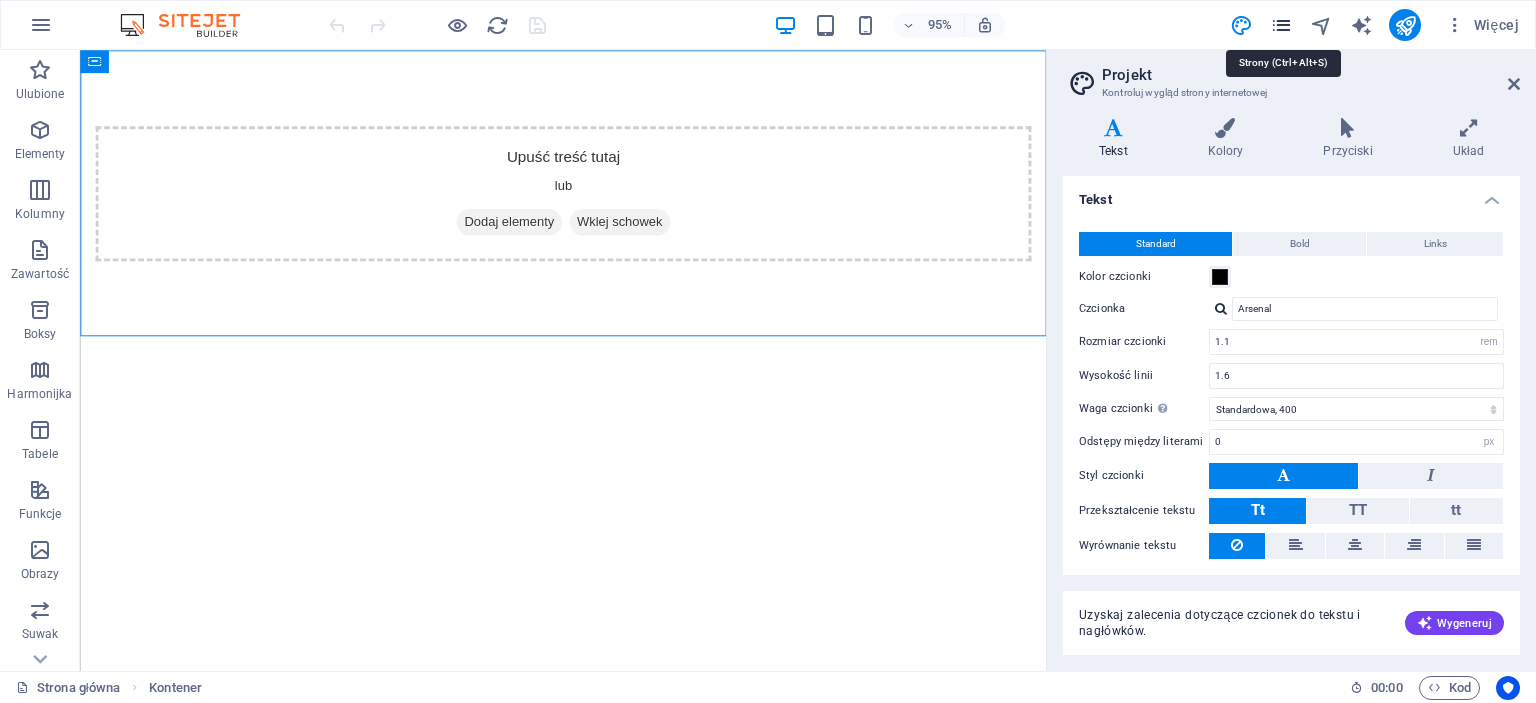 click at bounding box center [1281, 25] 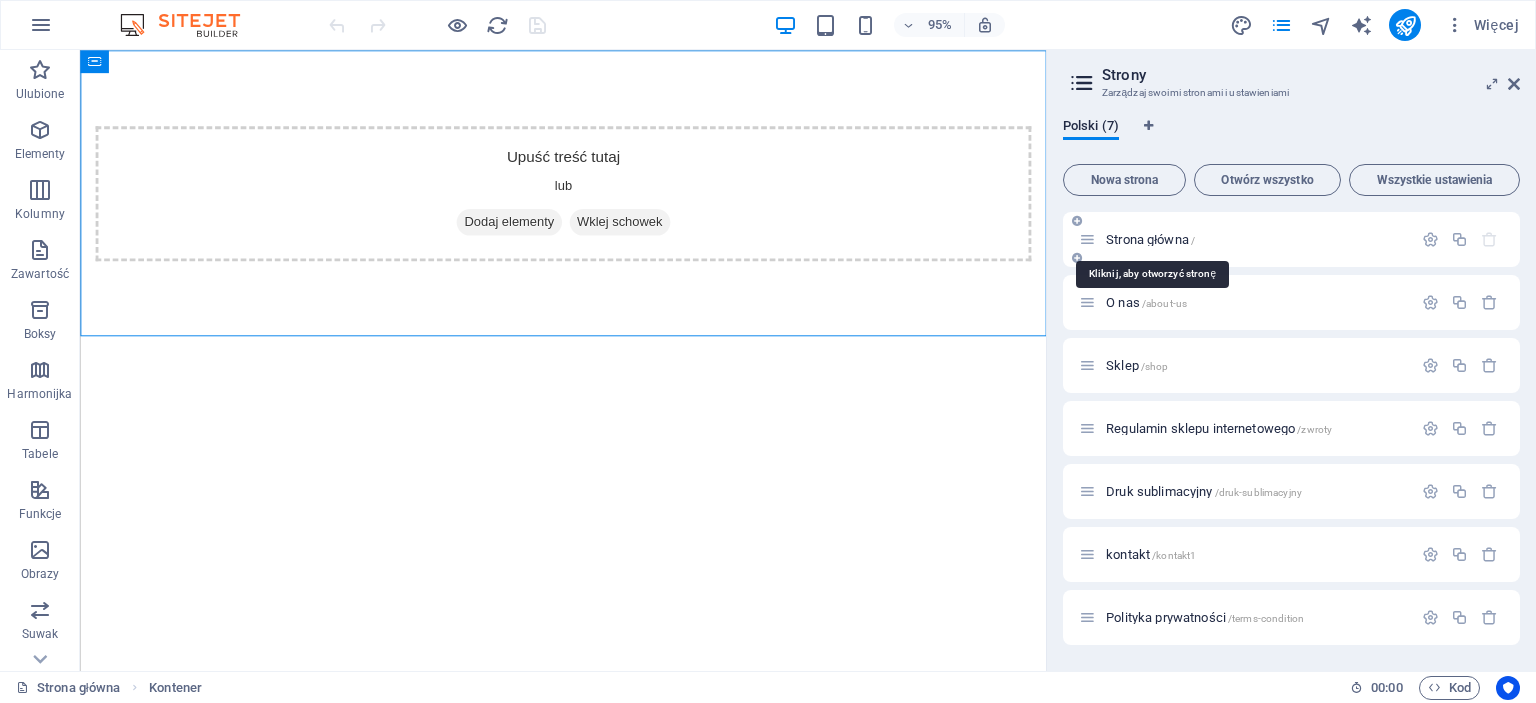 click on "Strona główna /" at bounding box center [1150, 239] 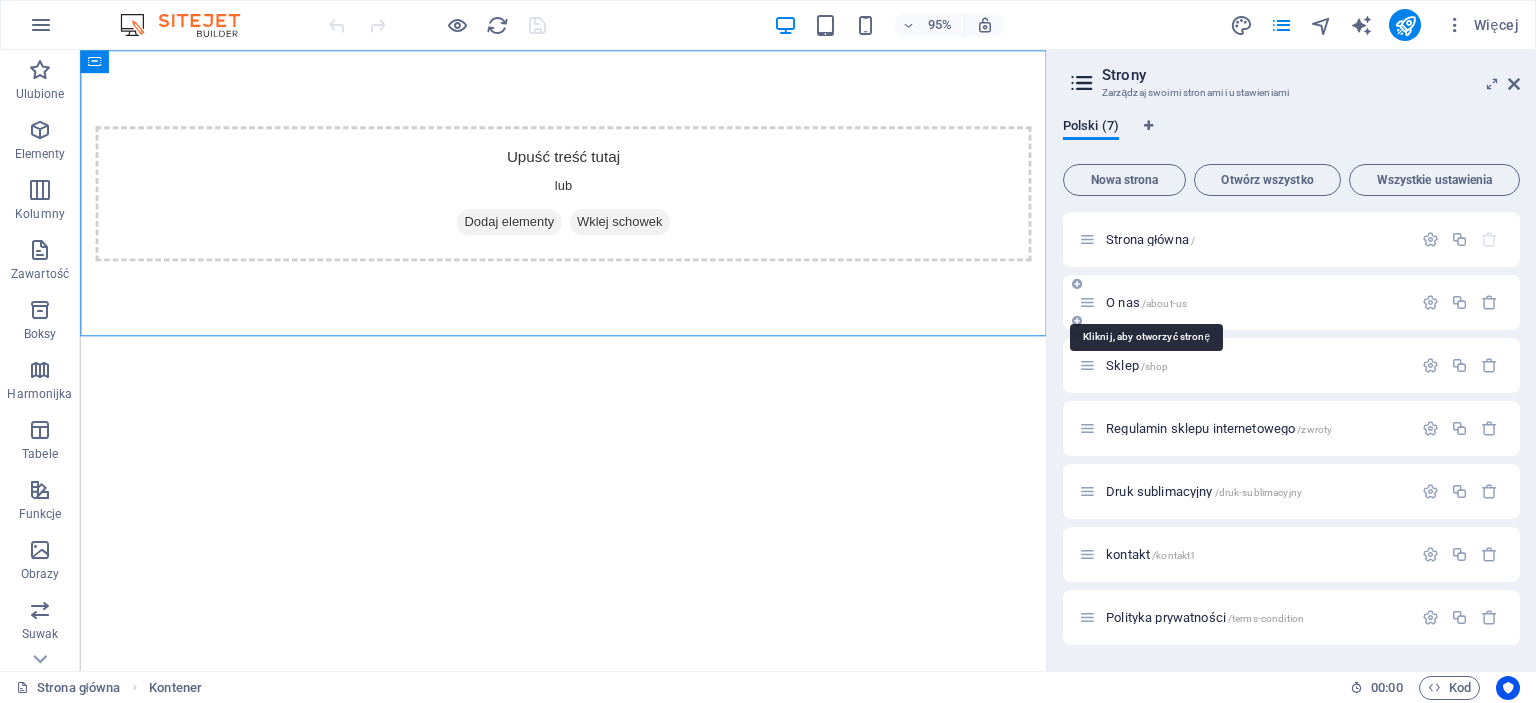 click on "O nas /about-us" at bounding box center (1146, 302) 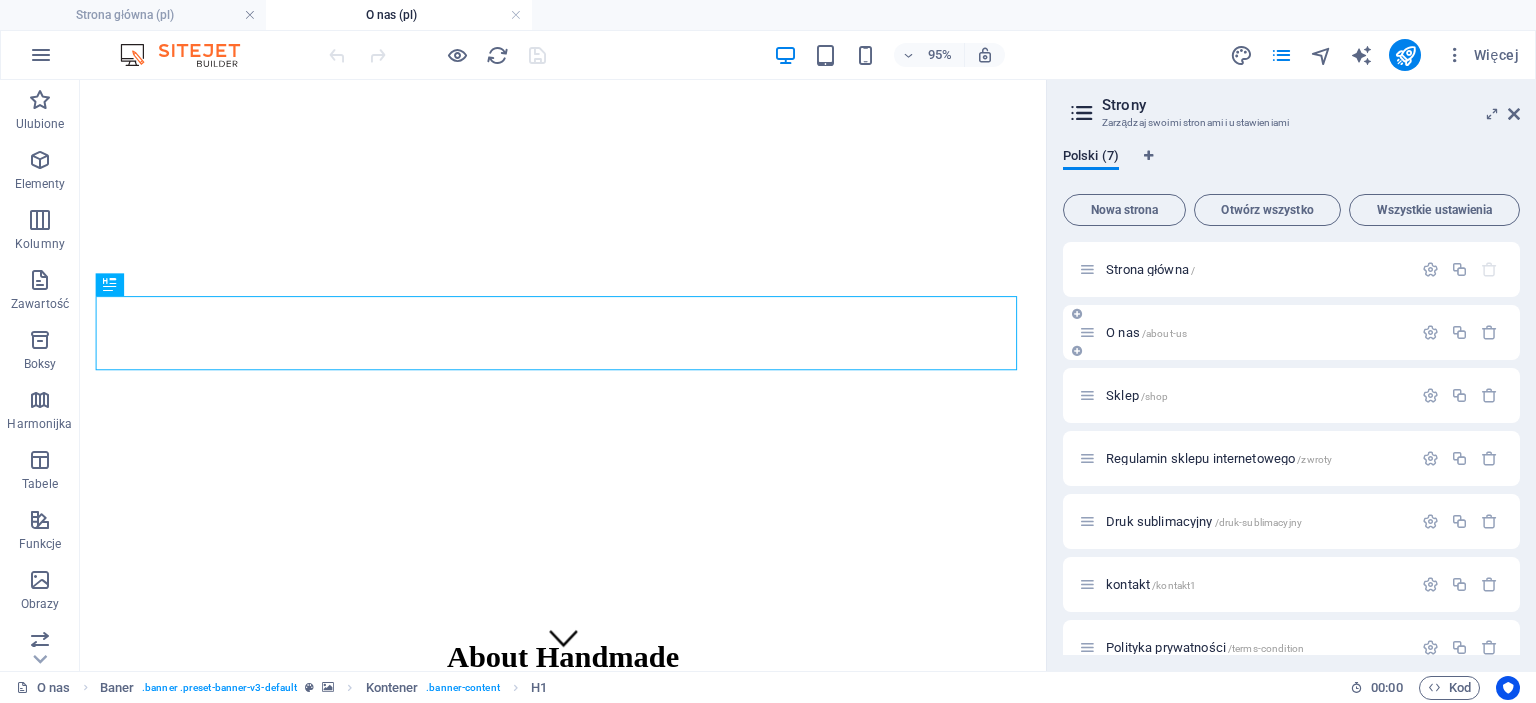 scroll, scrollTop: 0, scrollLeft: 0, axis: both 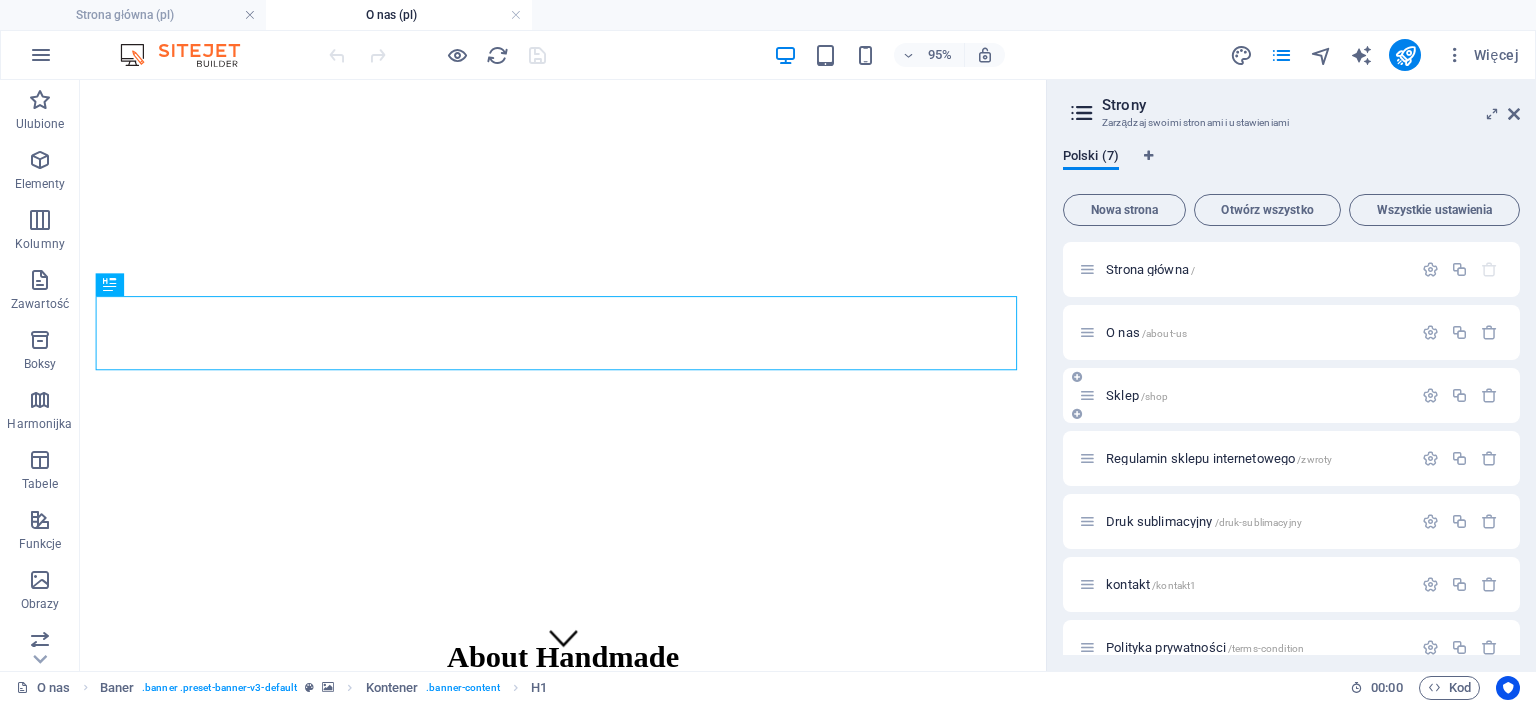 click on "Sklep /shop" at bounding box center (1137, 395) 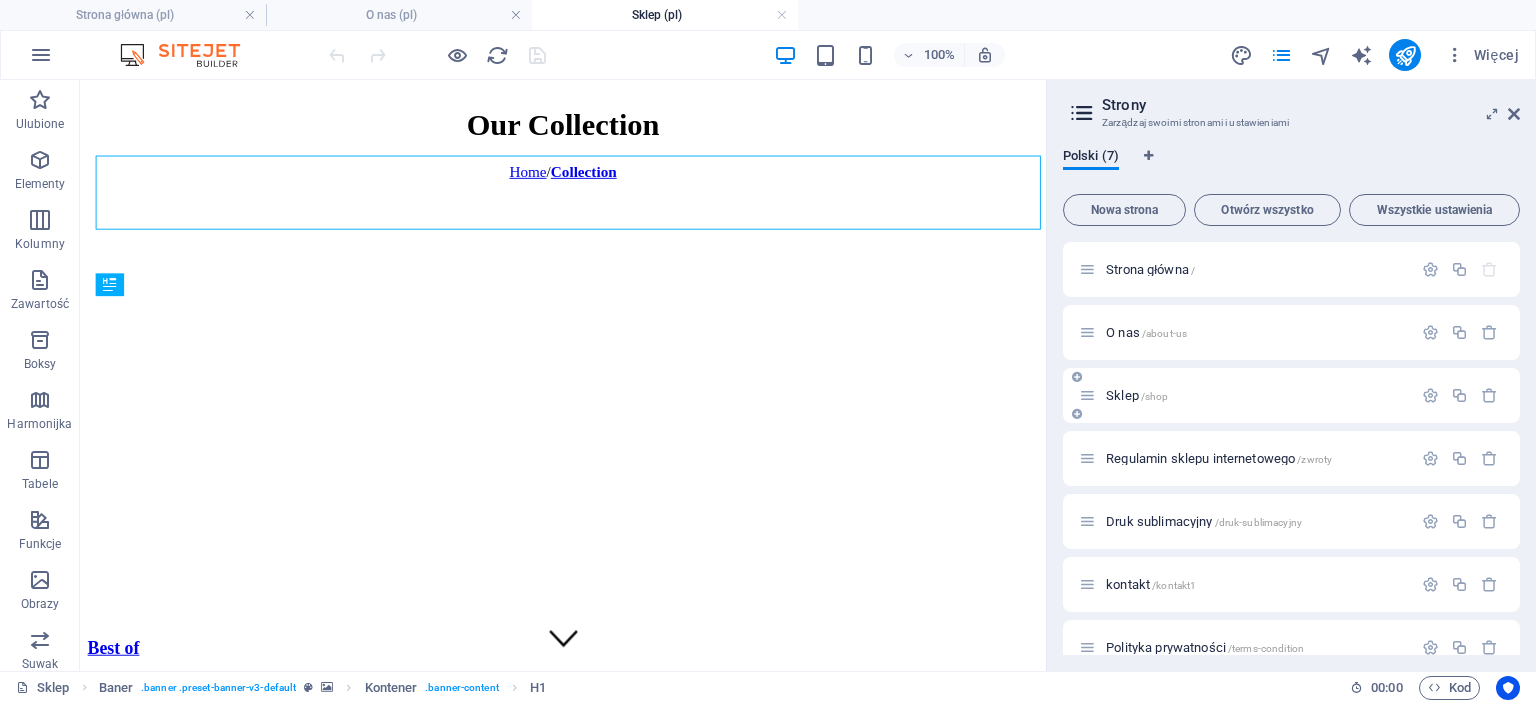 scroll, scrollTop: 0, scrollLeft: 0, axis: both 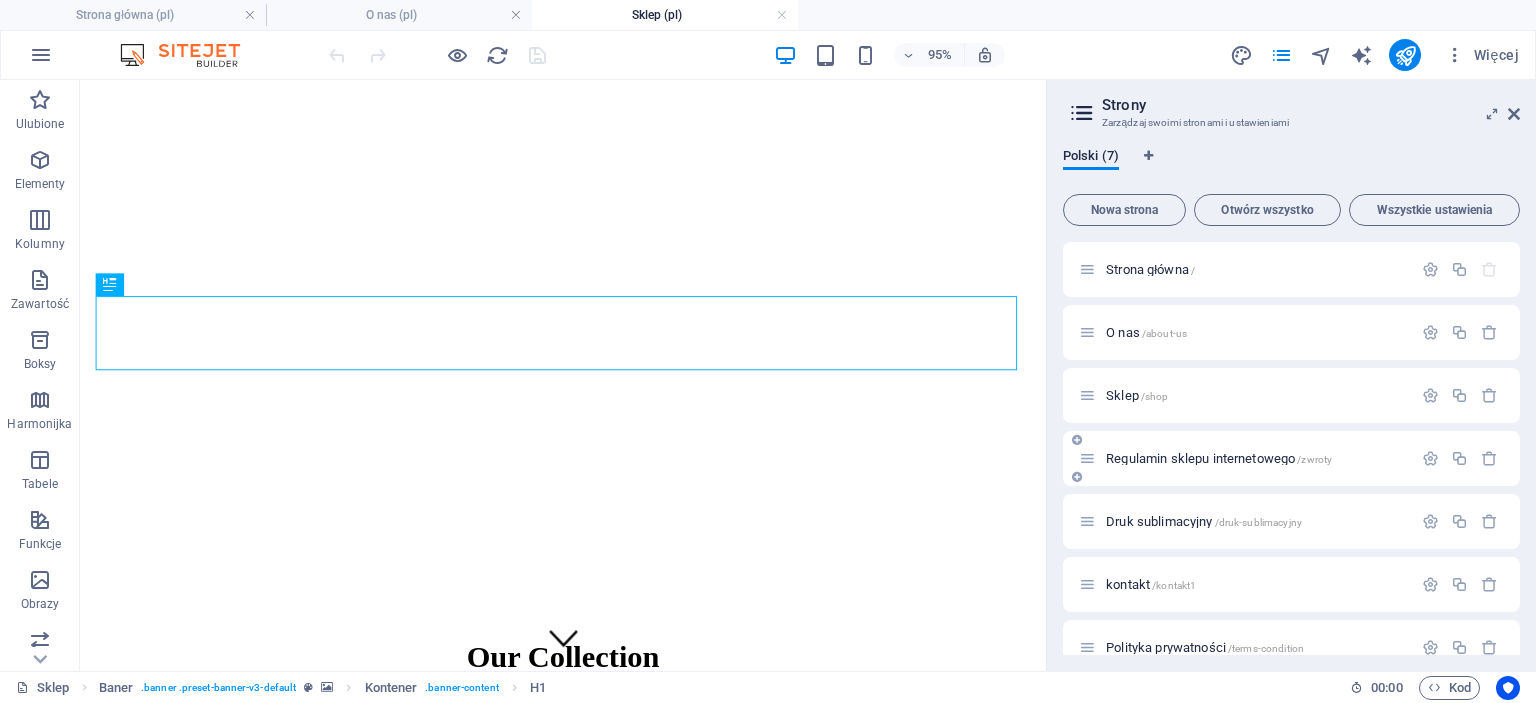 click on "Regulamin sklepu internetowego  /zwroty" at bounding box center [1245, 458] 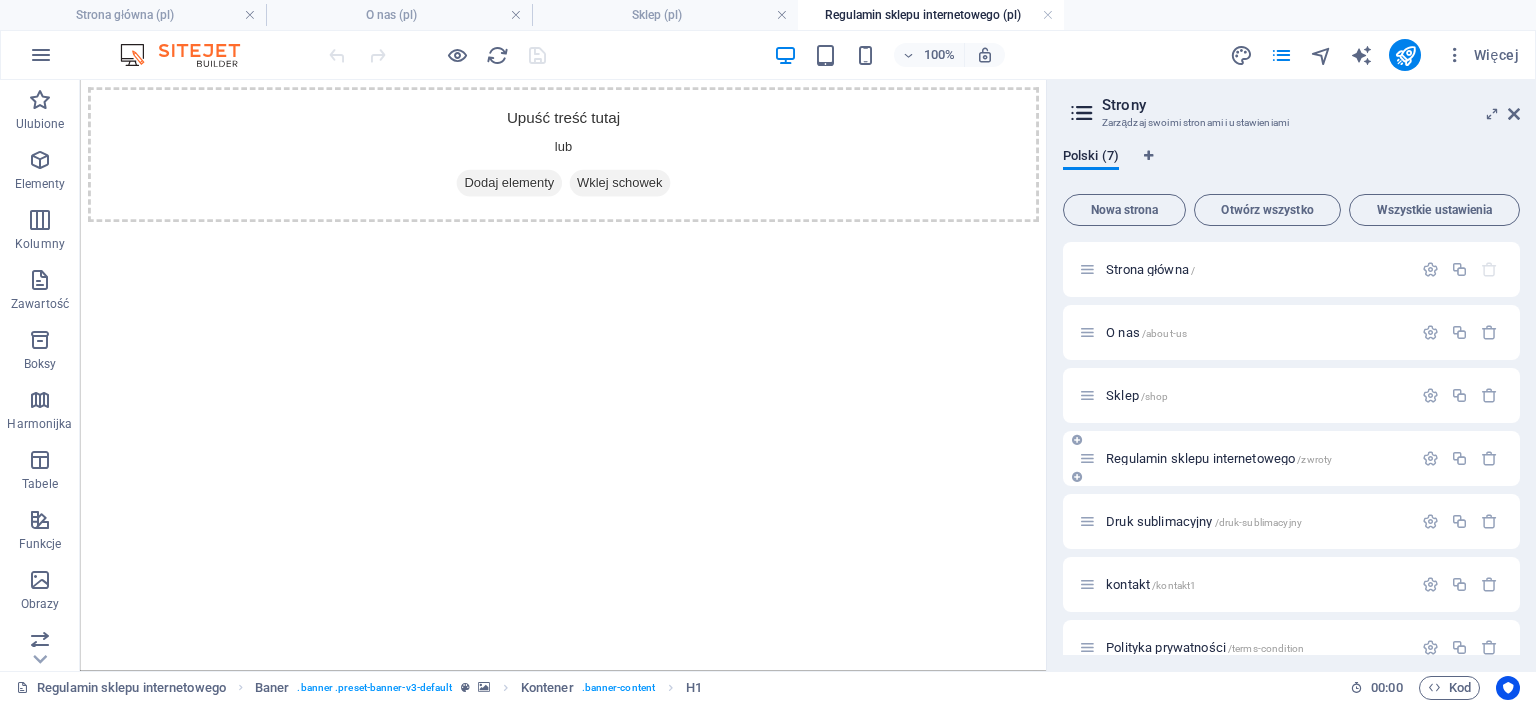 scroll, scrollTop: 0, scrollLeft: 0, axis: both 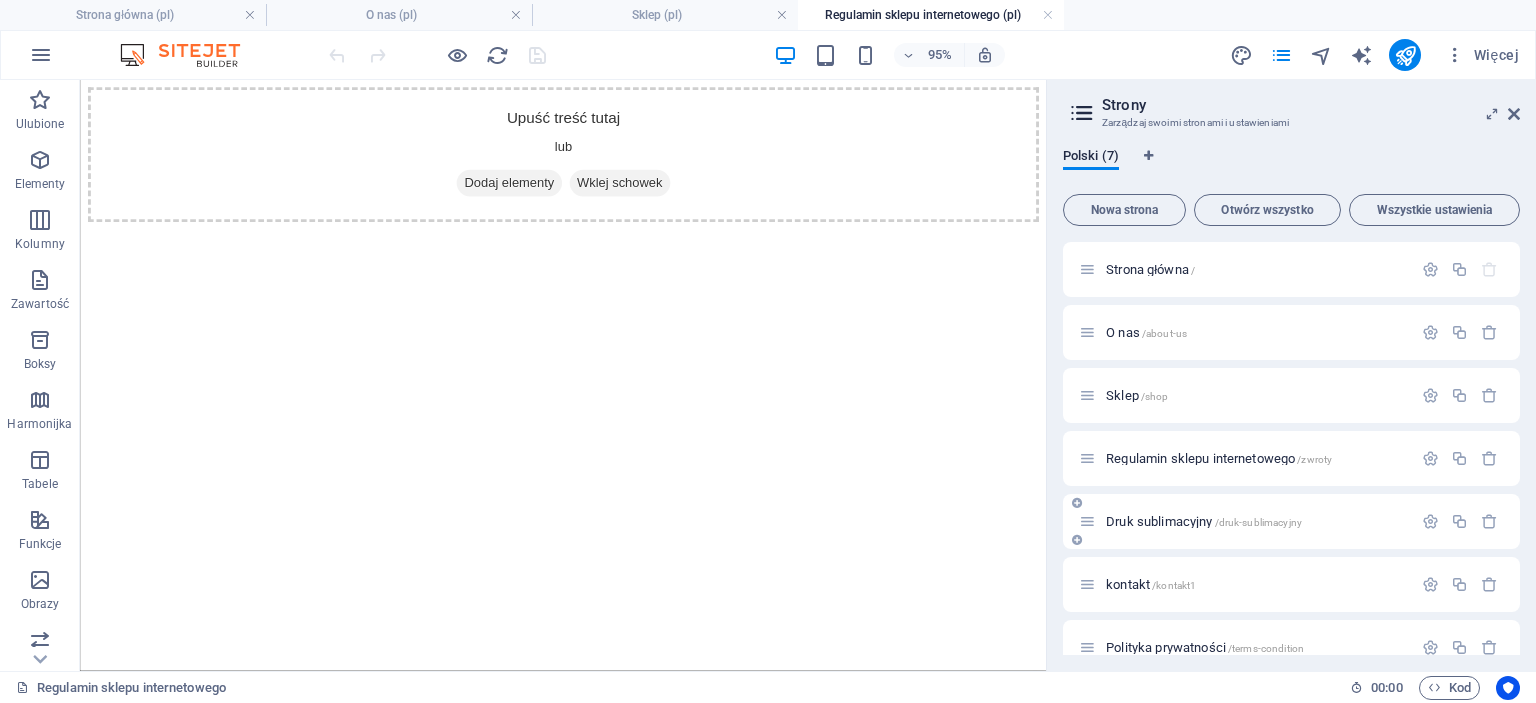 click on "Druk sublimacyjny /druk-sublimacyjny" at bounding box center (1245, 521) 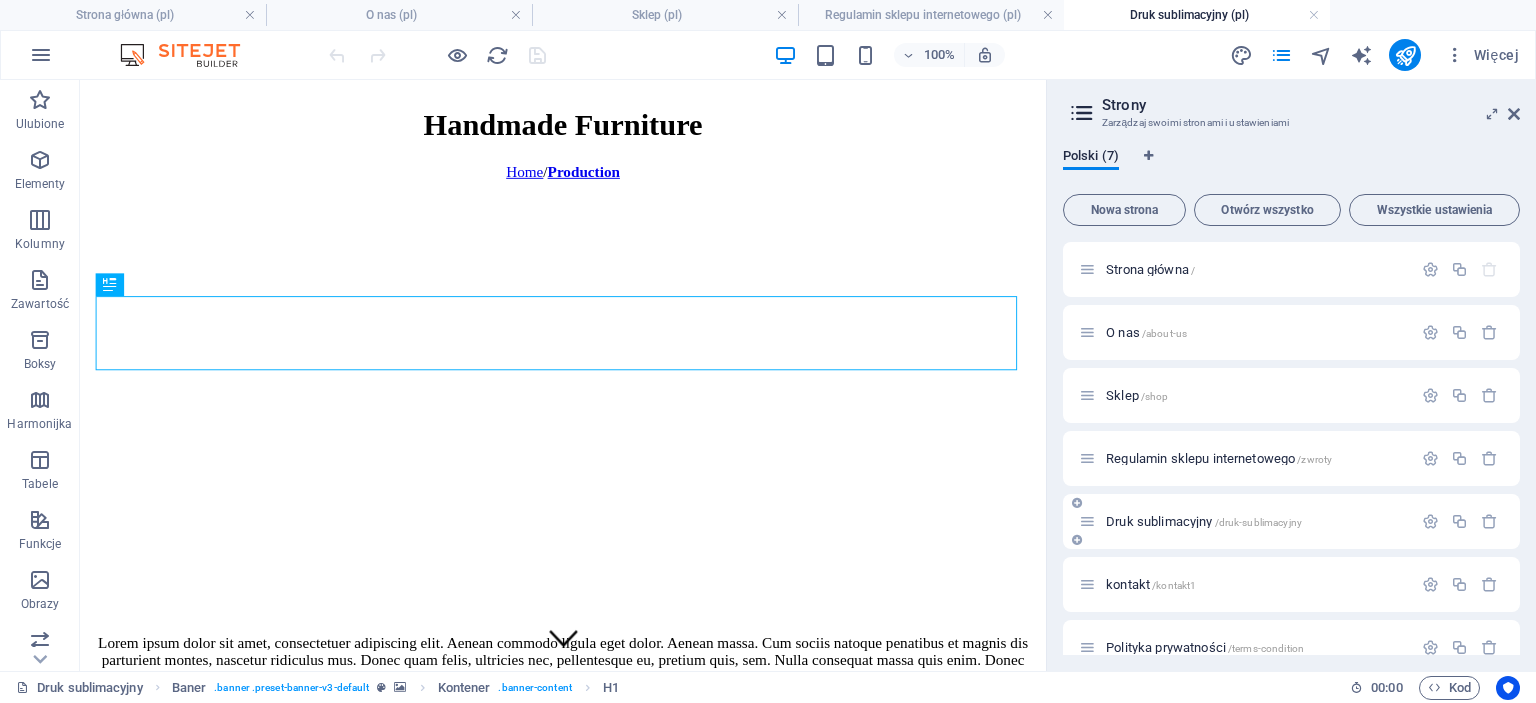 scroll, scrollTop: 0, scrollLeft: 0, axis: both 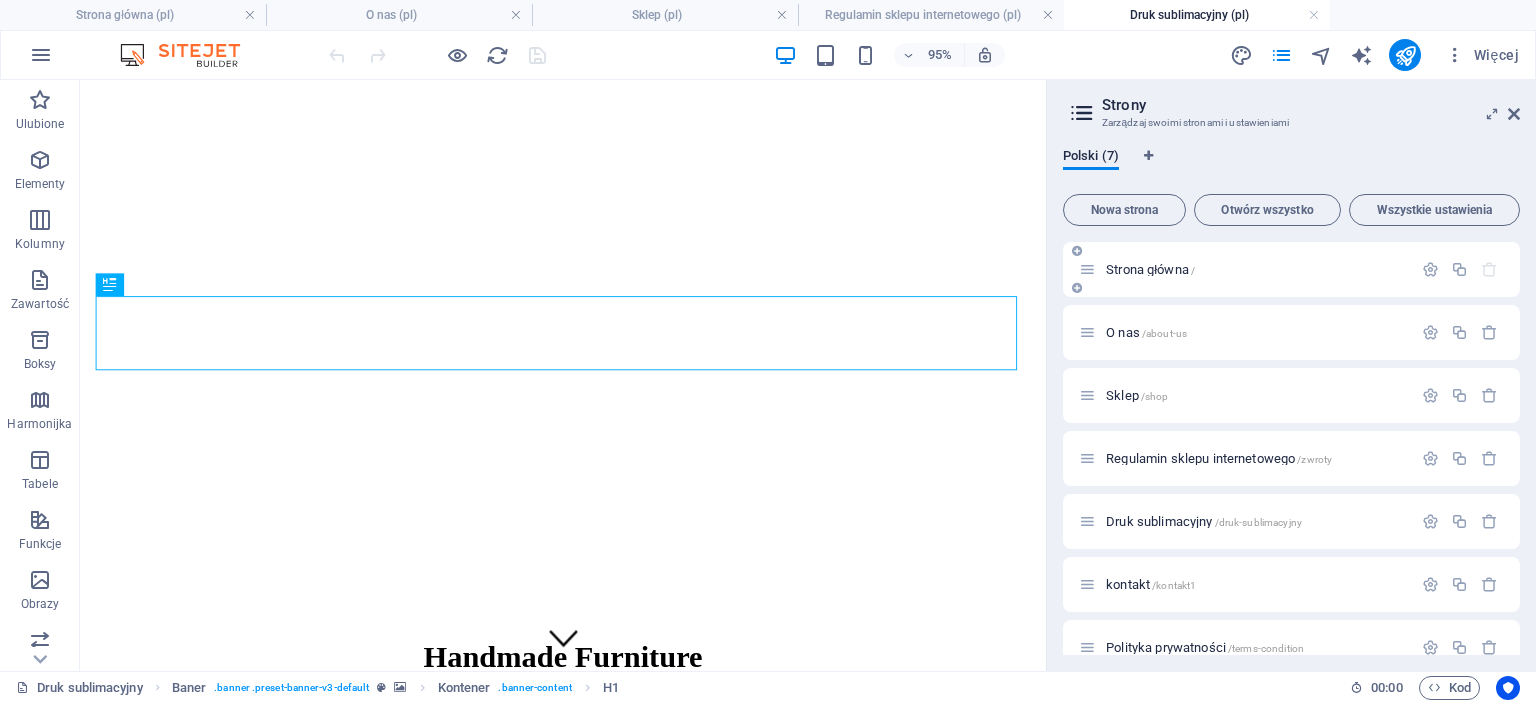 click on "Strona główna /" at bounding box center (1150, 269) 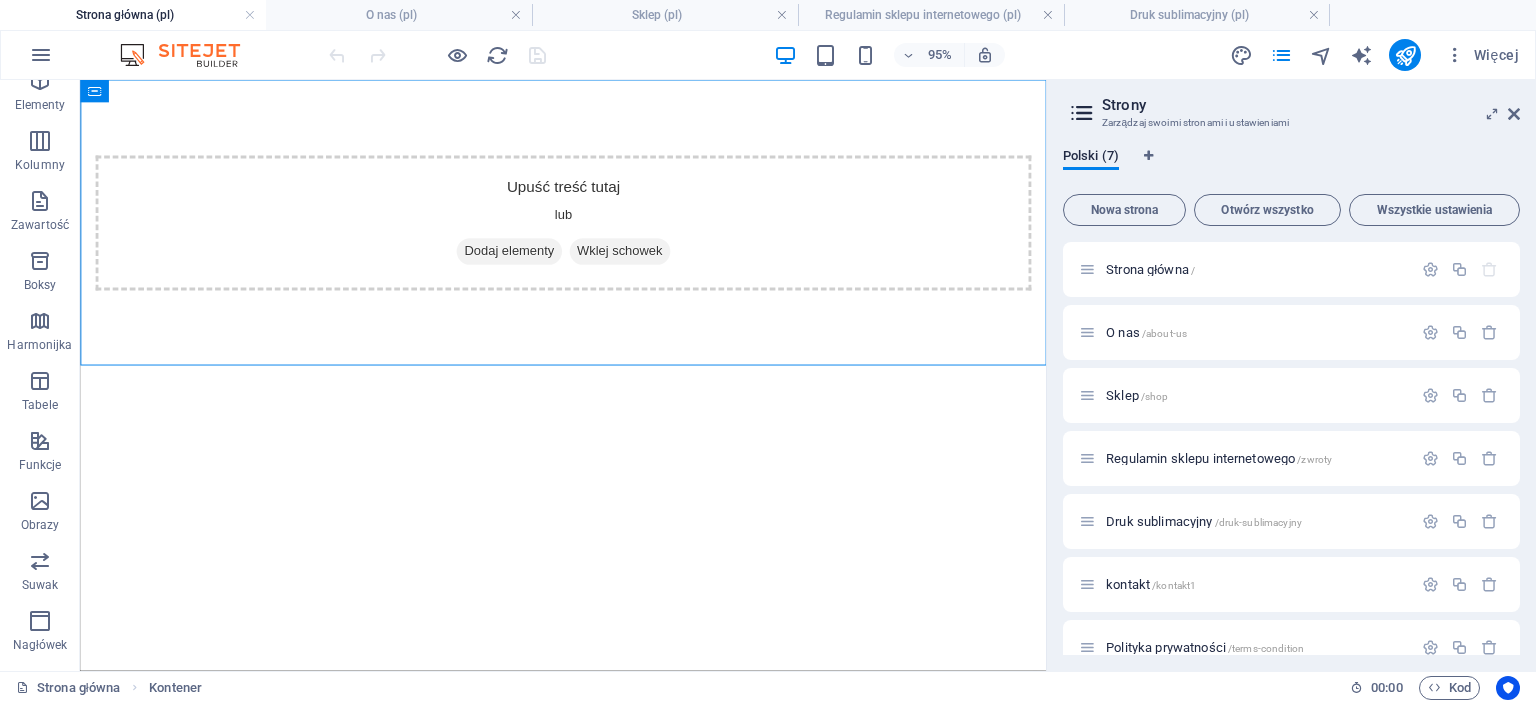 scroll, scrollTop: 308, scrollLeft: 0, axis: vertical 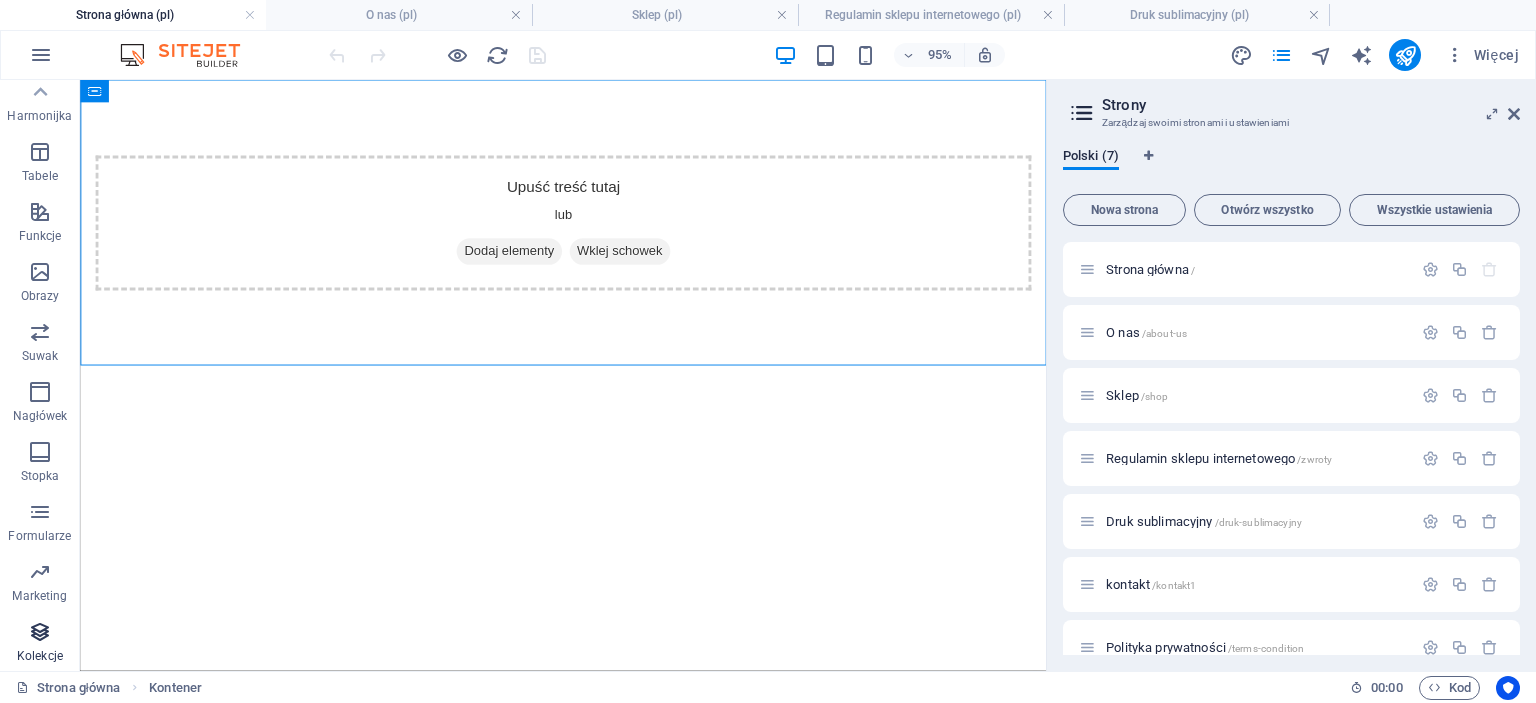 click on "Kolekcje" at bounding box center [40, 644] 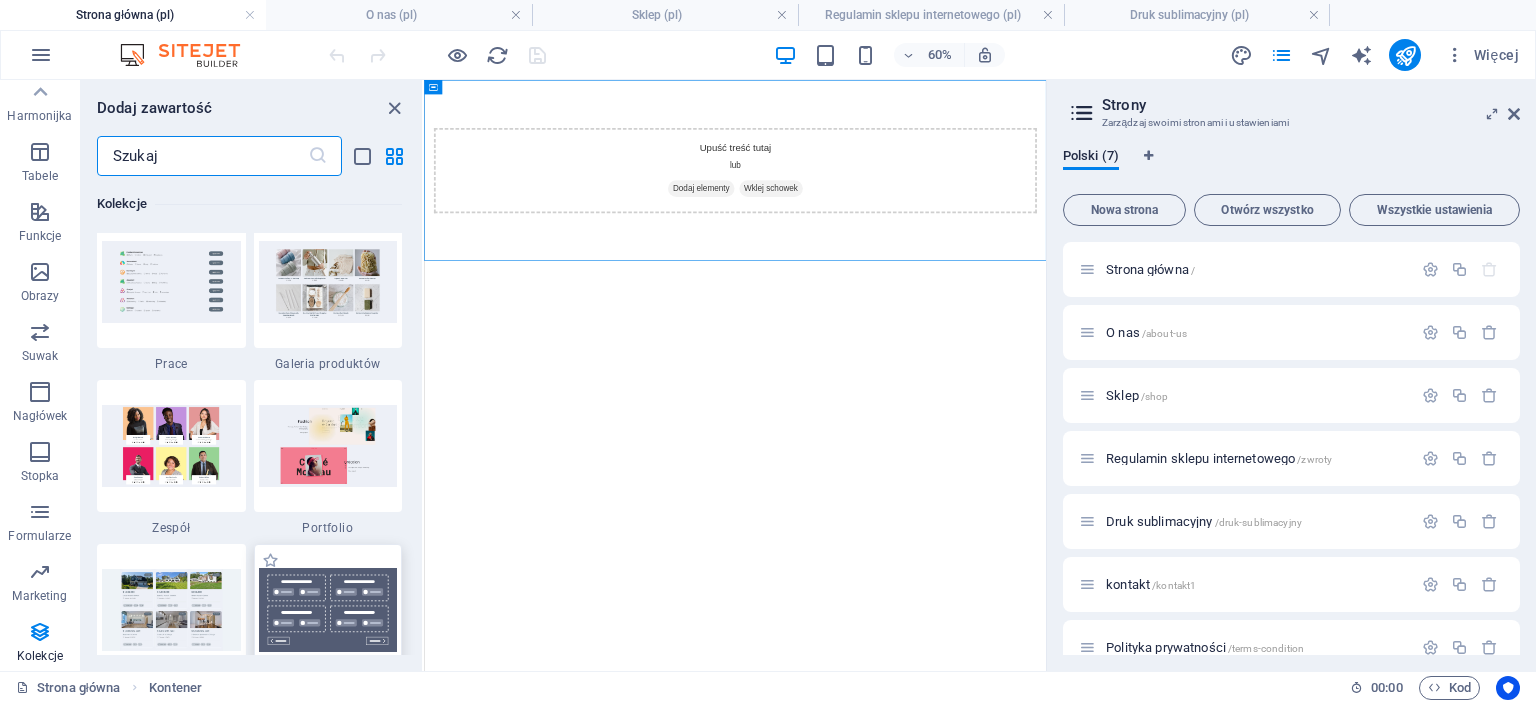scroll, scrollTop: 18506, scrollLeft: 0, axis: vertical 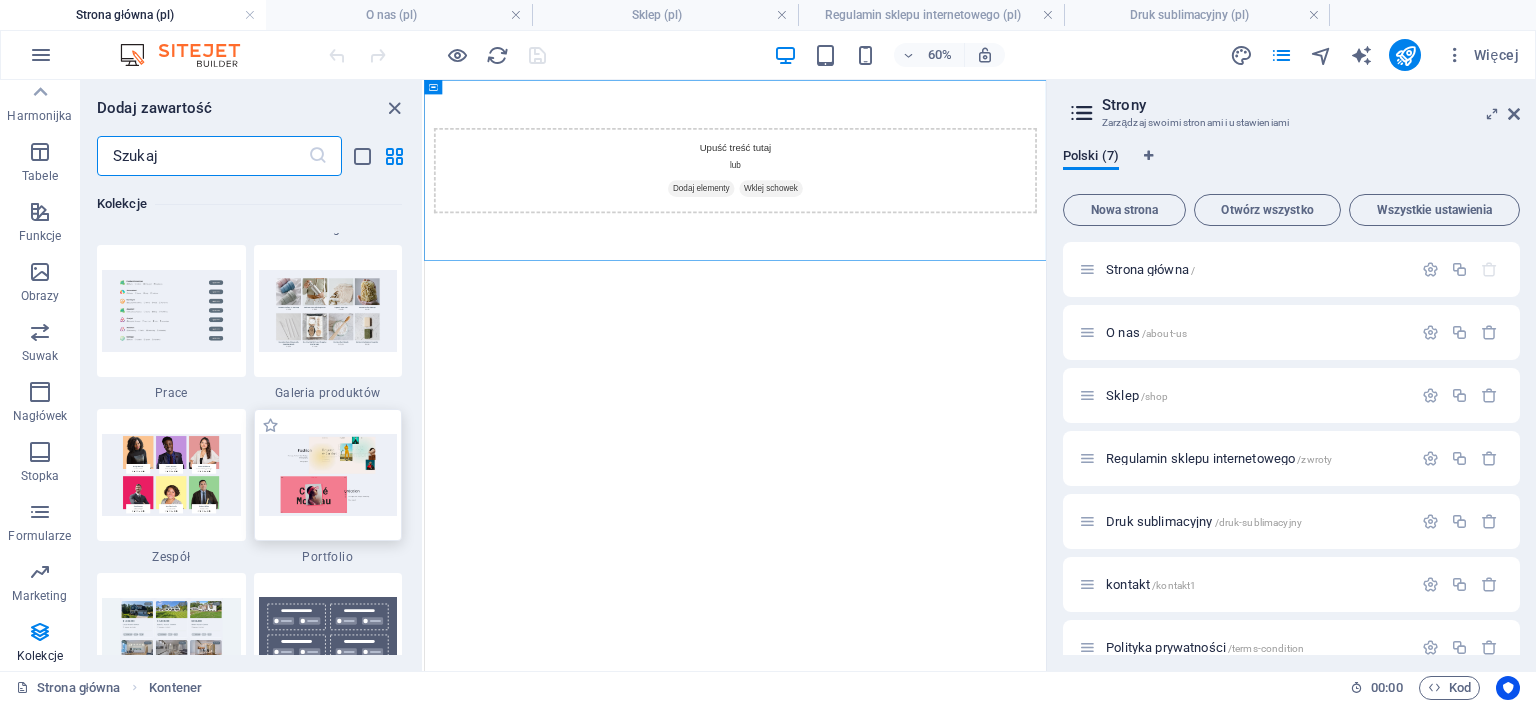 click at bounding box center (328, 474) 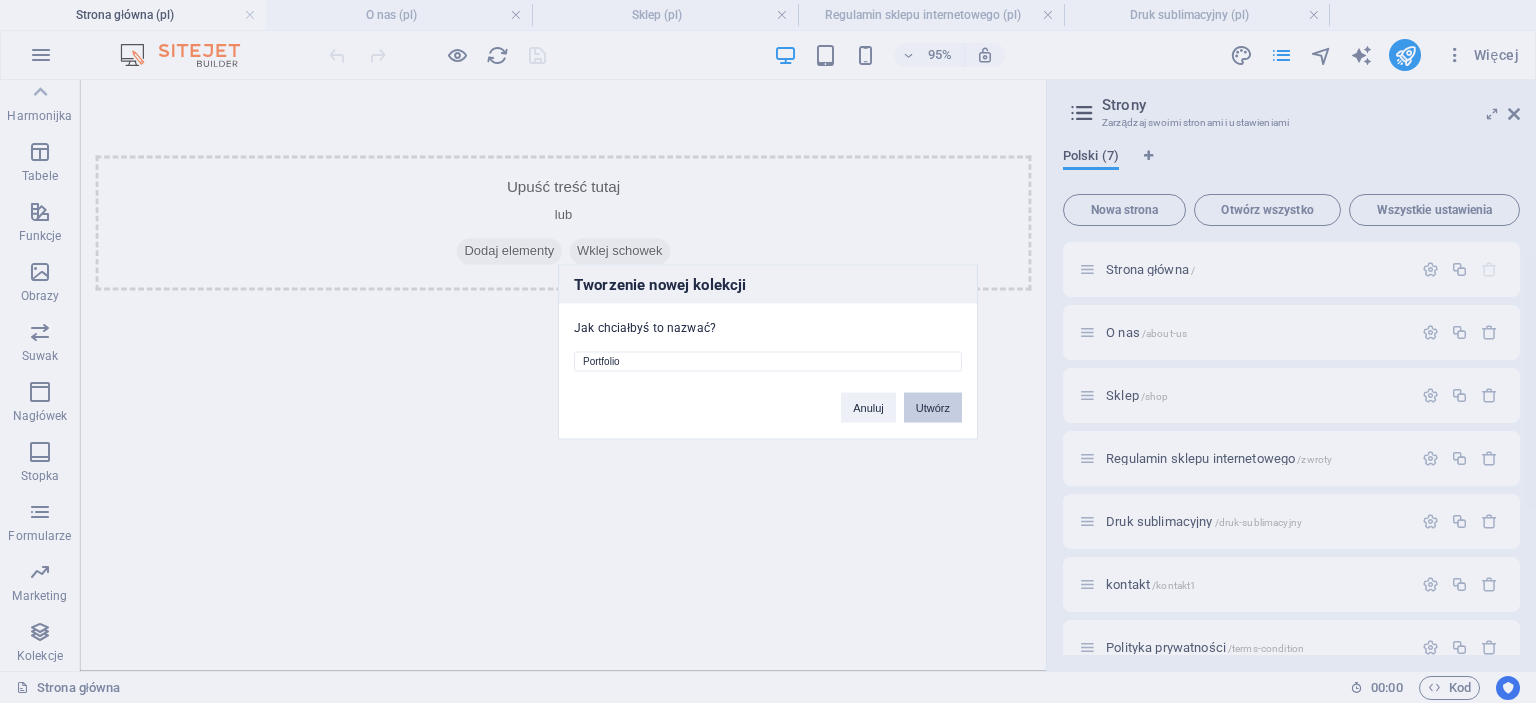 click on "Utwórz" at bounding box center (933, 407) 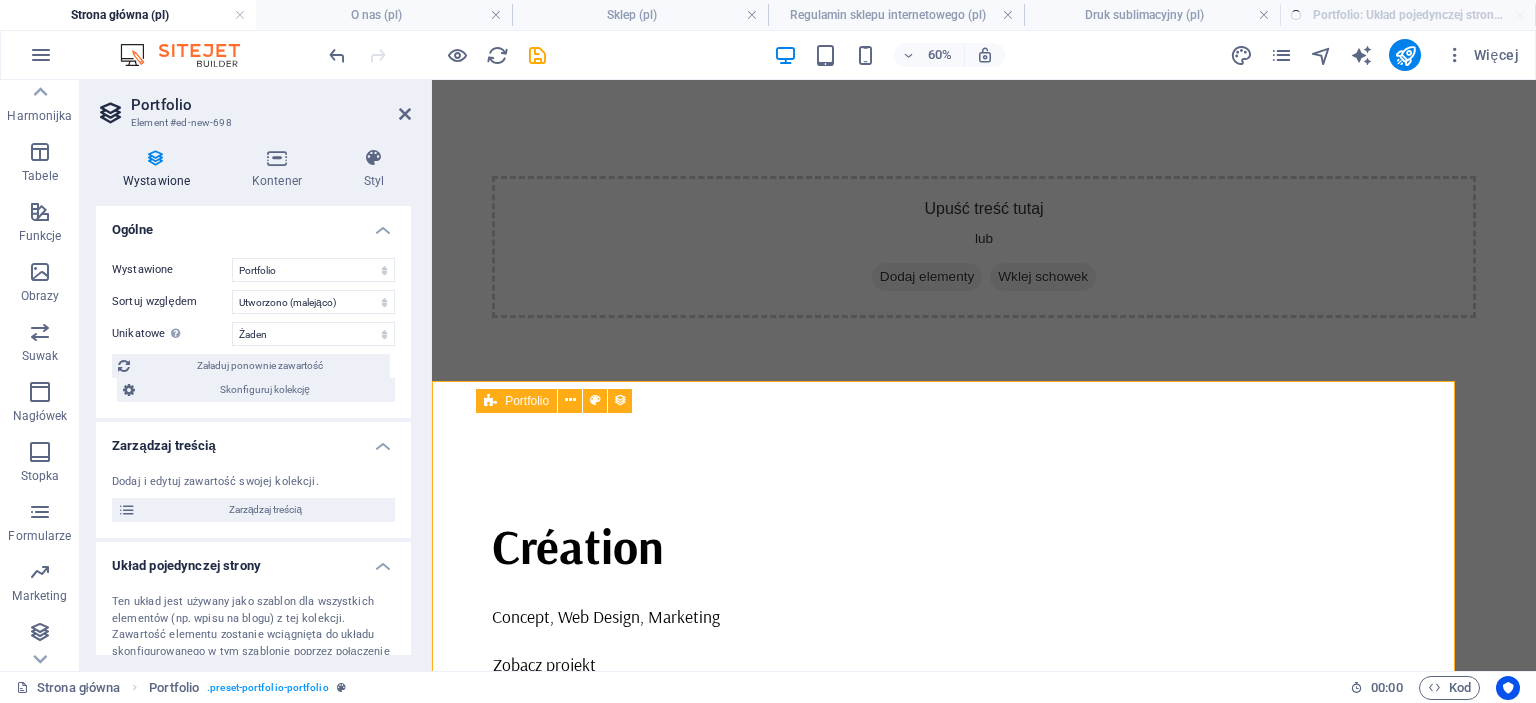 select on "createdAt_DESC" 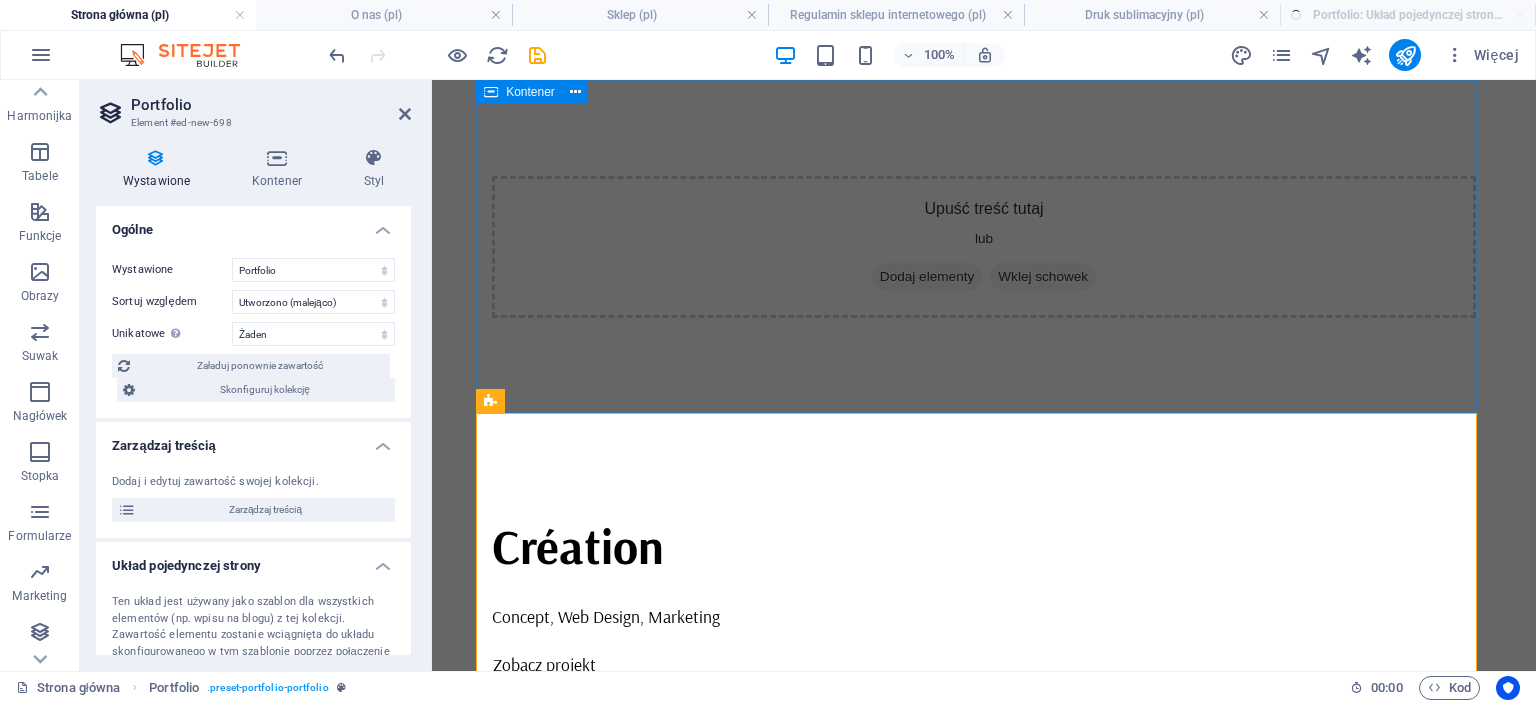 scroll, scrollTop: 0, scrollLeft: 0, axis: both 